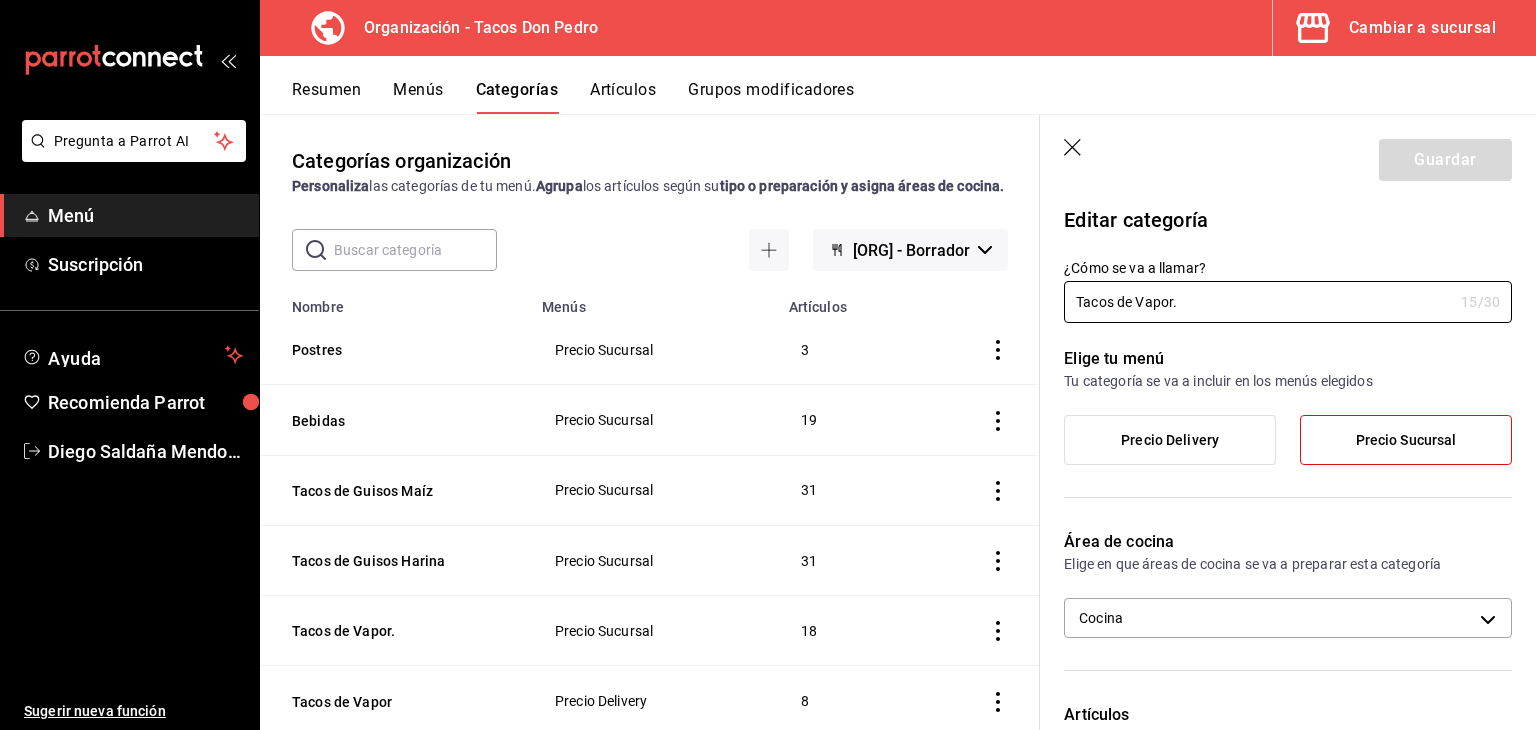 scroll, scrollTop: 0, scrollLeft: 0, axis: both 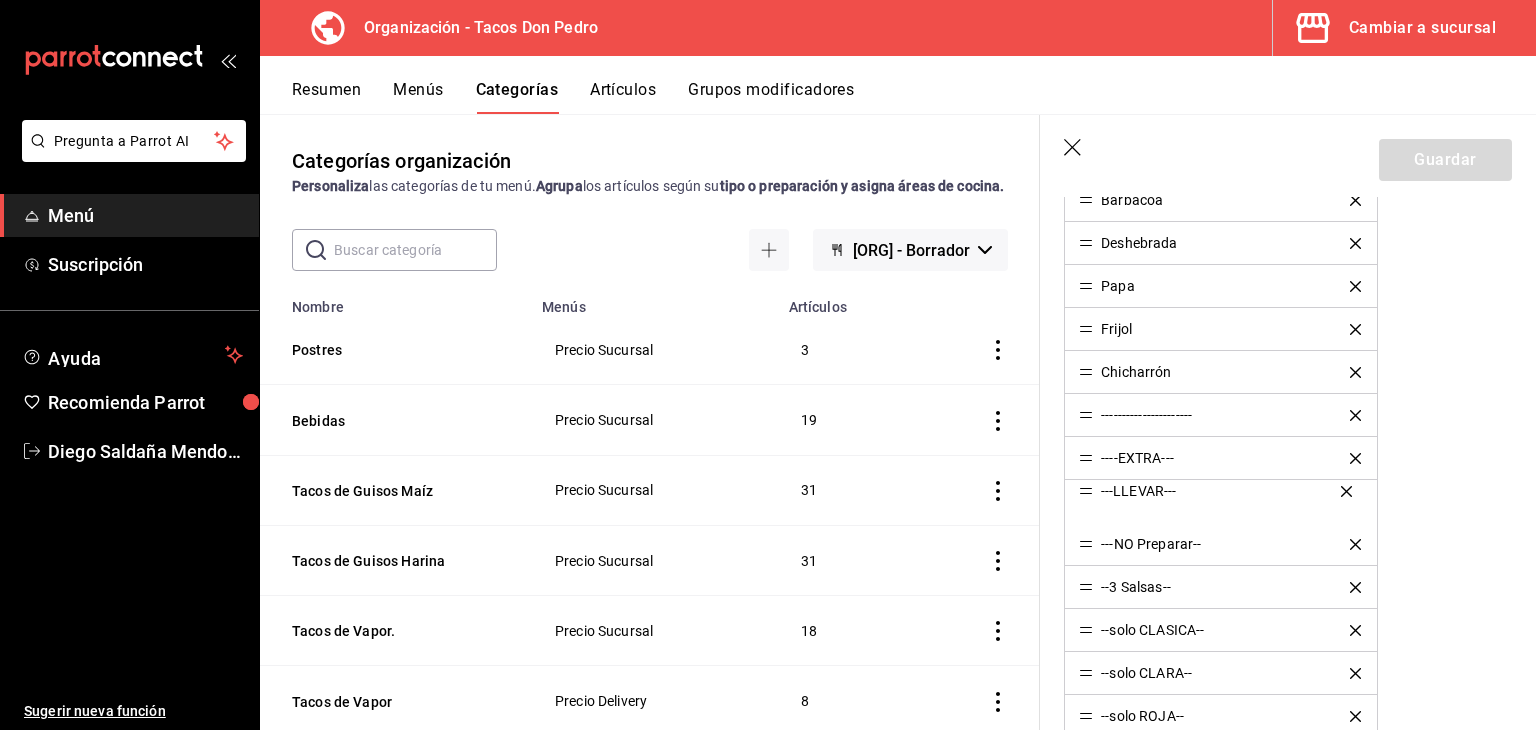 drag, startPoint x: 1084, startPoint y: 457, endPoint x: 1091, endPoint y: 493, distance: 36.67424 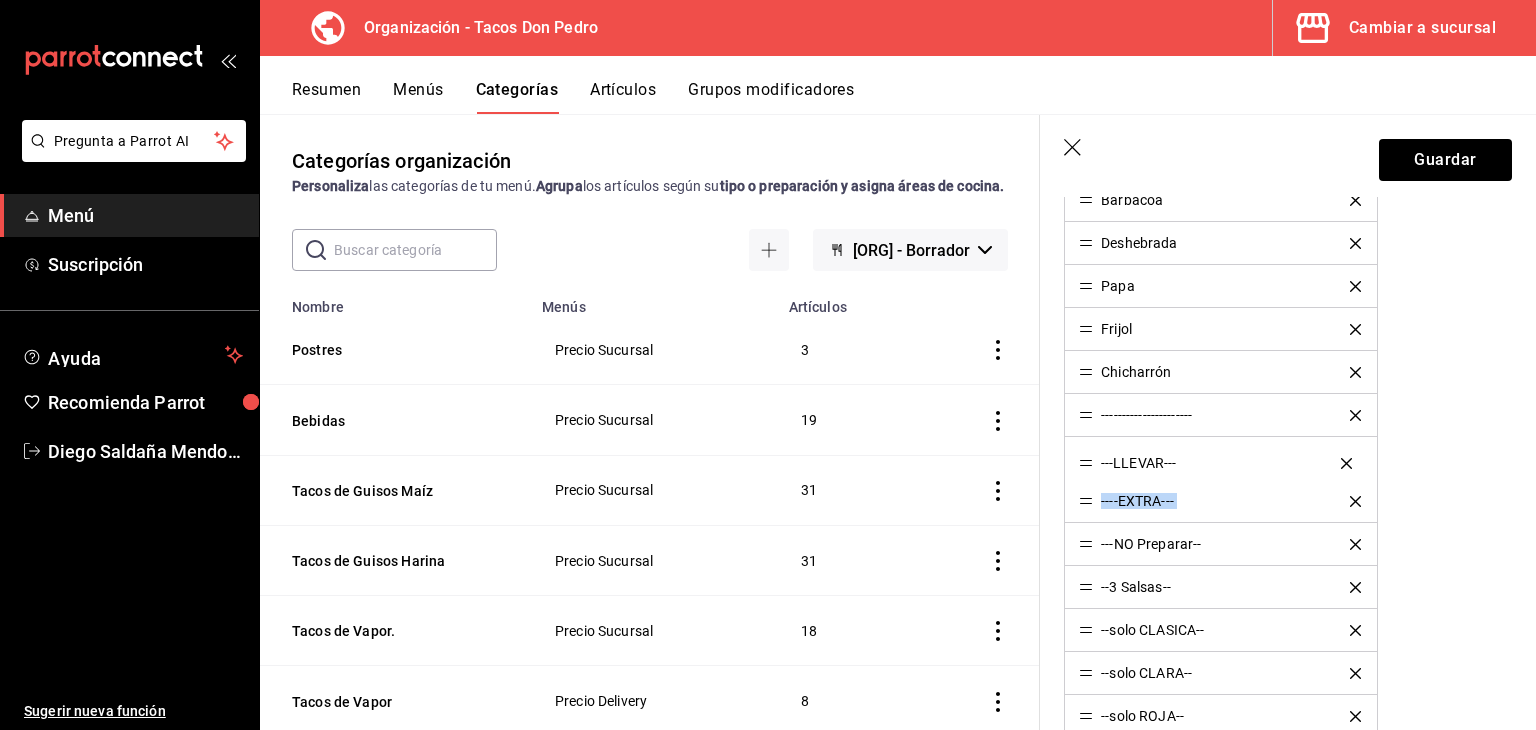 drag, startPoint x: 1091, startPoint y: 497, endPoint x: 1087, endPoint y: 461, distance: 36.221542 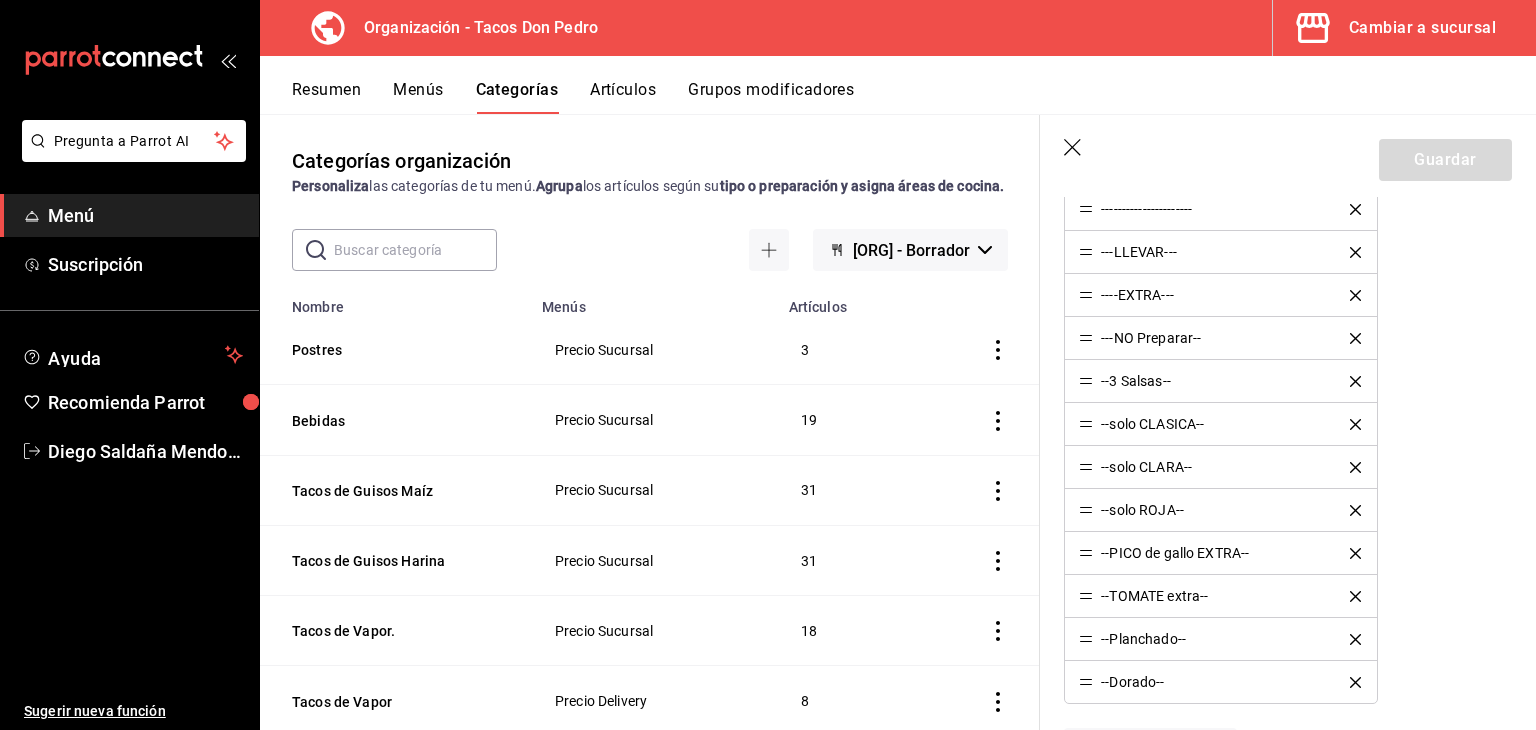 scroll, scrollTop: 873, scrollLeft: 0, axis: vertical 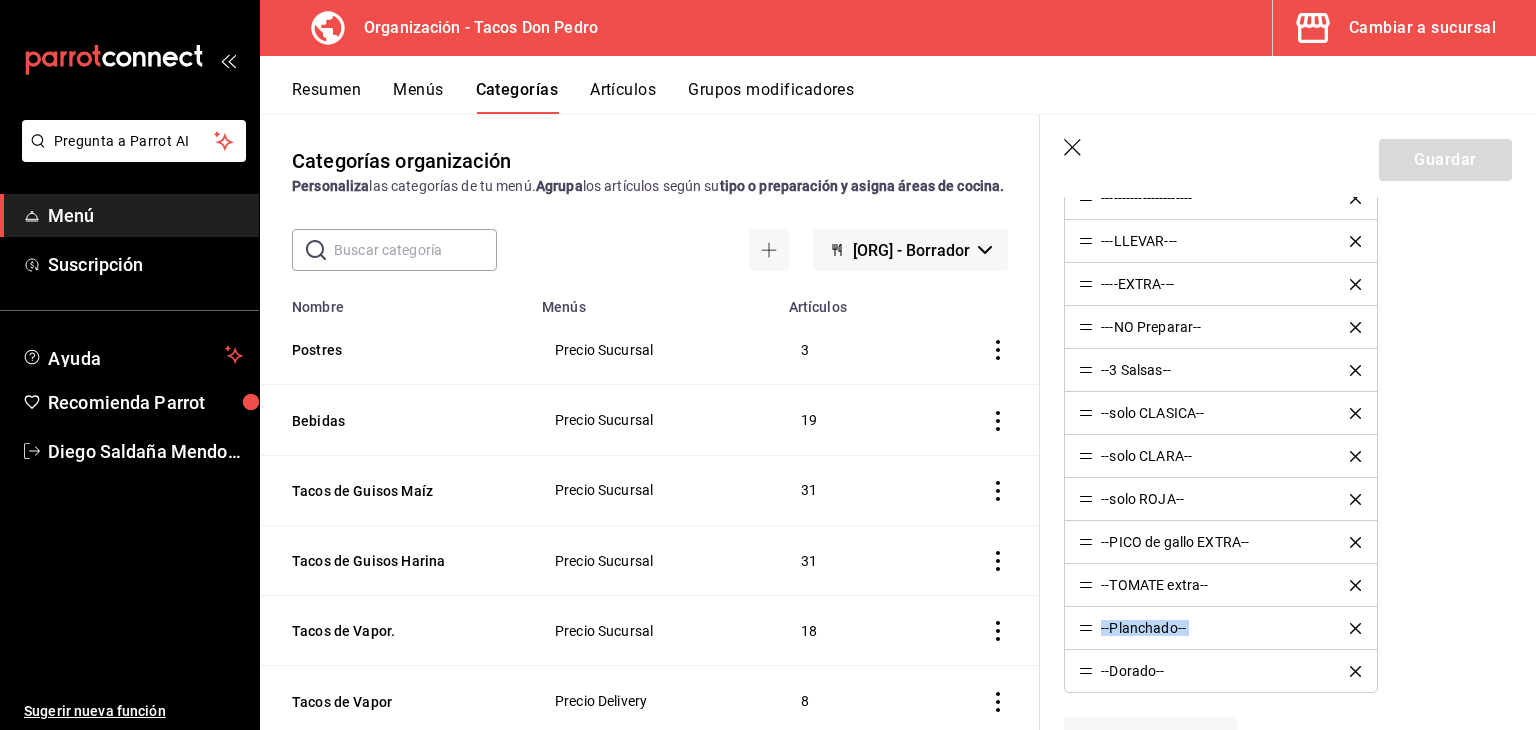 drag, startPoint x: 1093, startPoint y: 669, endPoint x: 1089, endPoint y: 625, distance: 44.181442 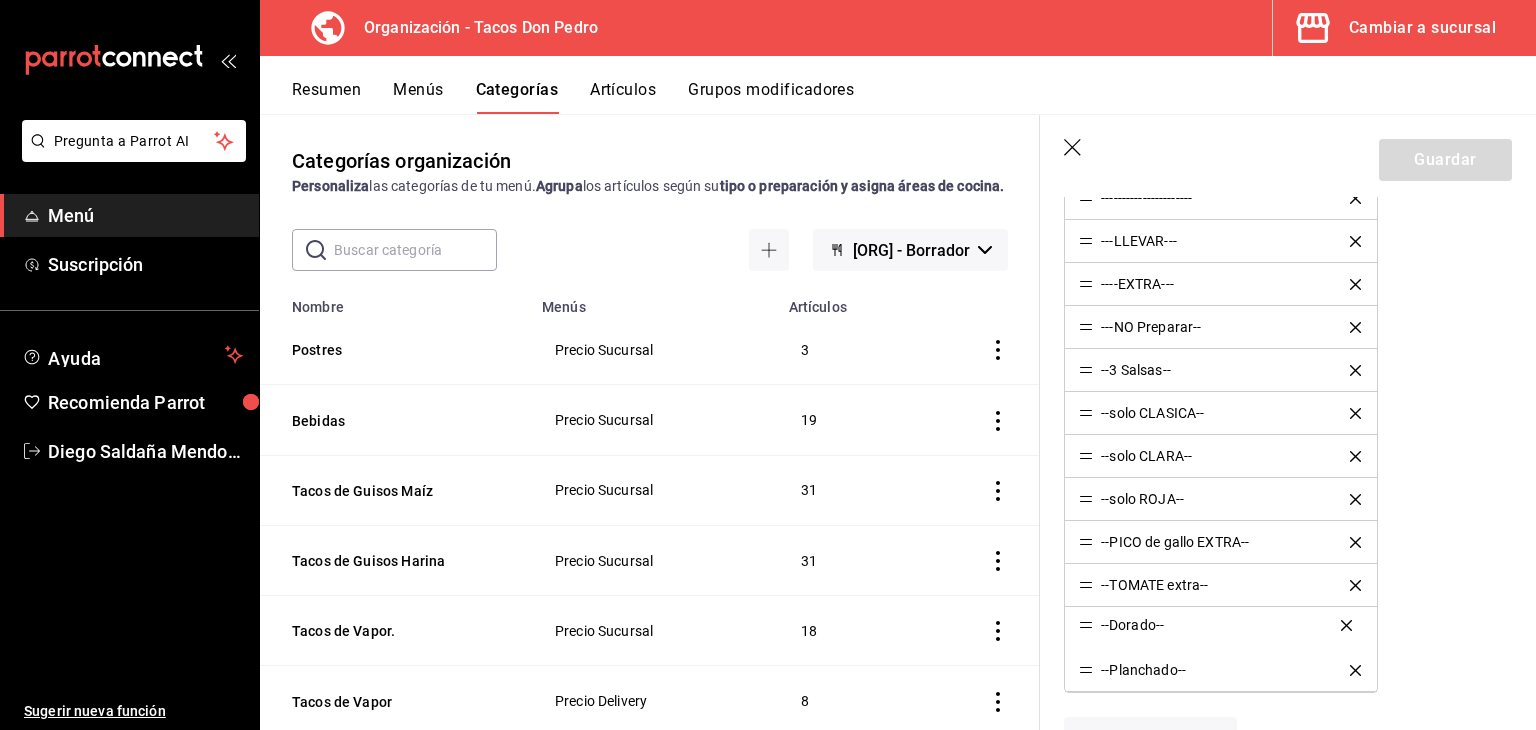 drag, startPoint x: 1084, startPoint y: 669, endPoint x: 1087, endPoint y: 627, distance: 42.107006 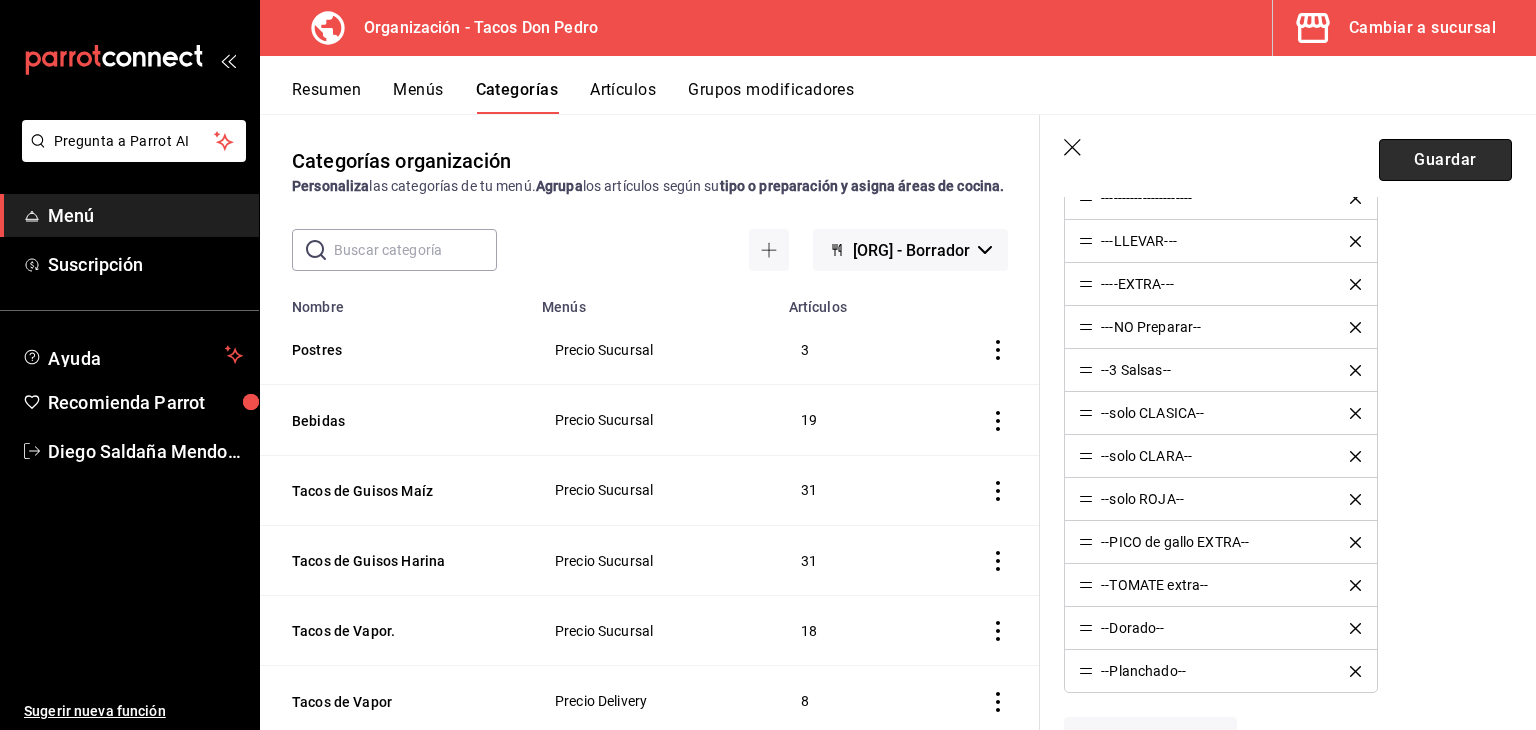 click on "Guardar" at bounding box center (1445, 160) 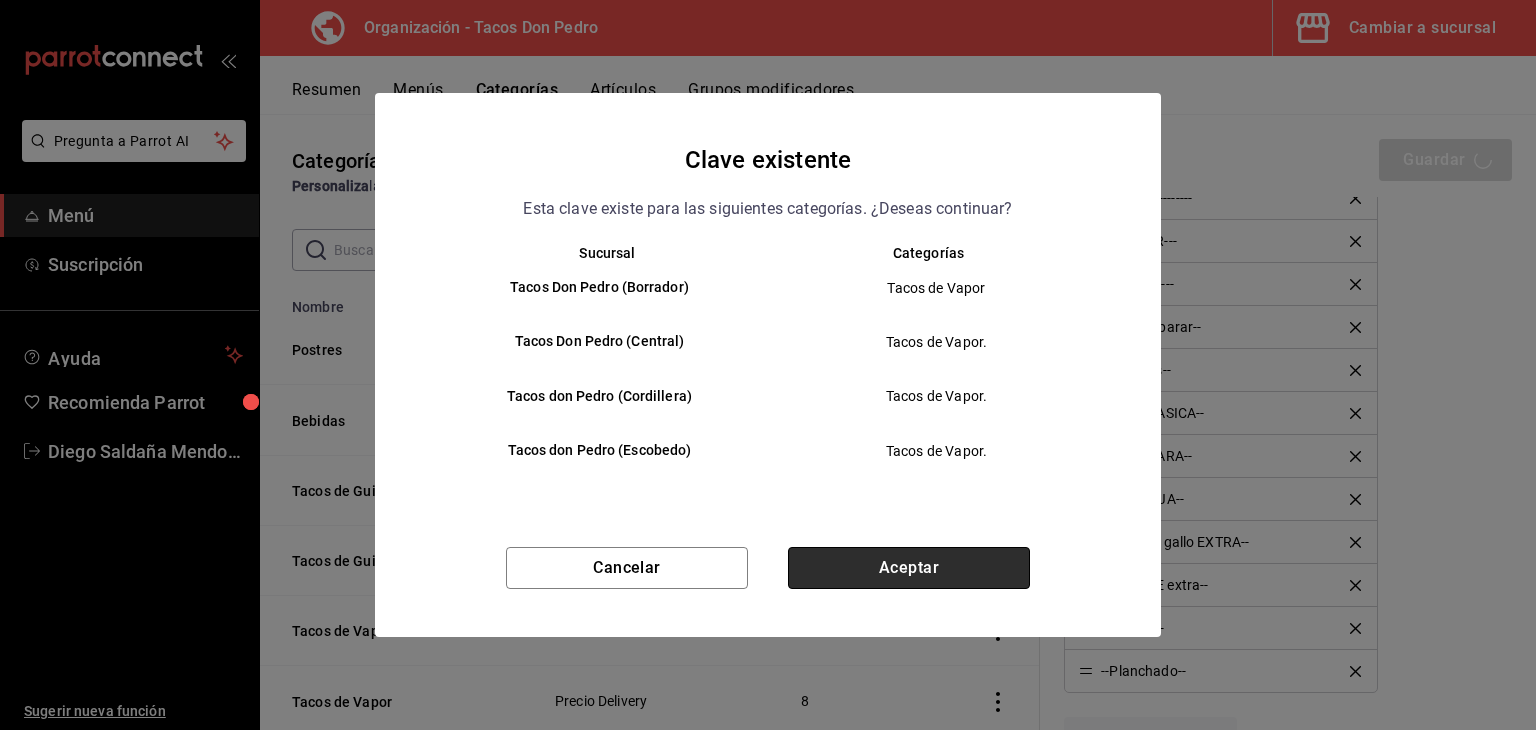 click on "Aceptar" at bounding box center [909, 568] 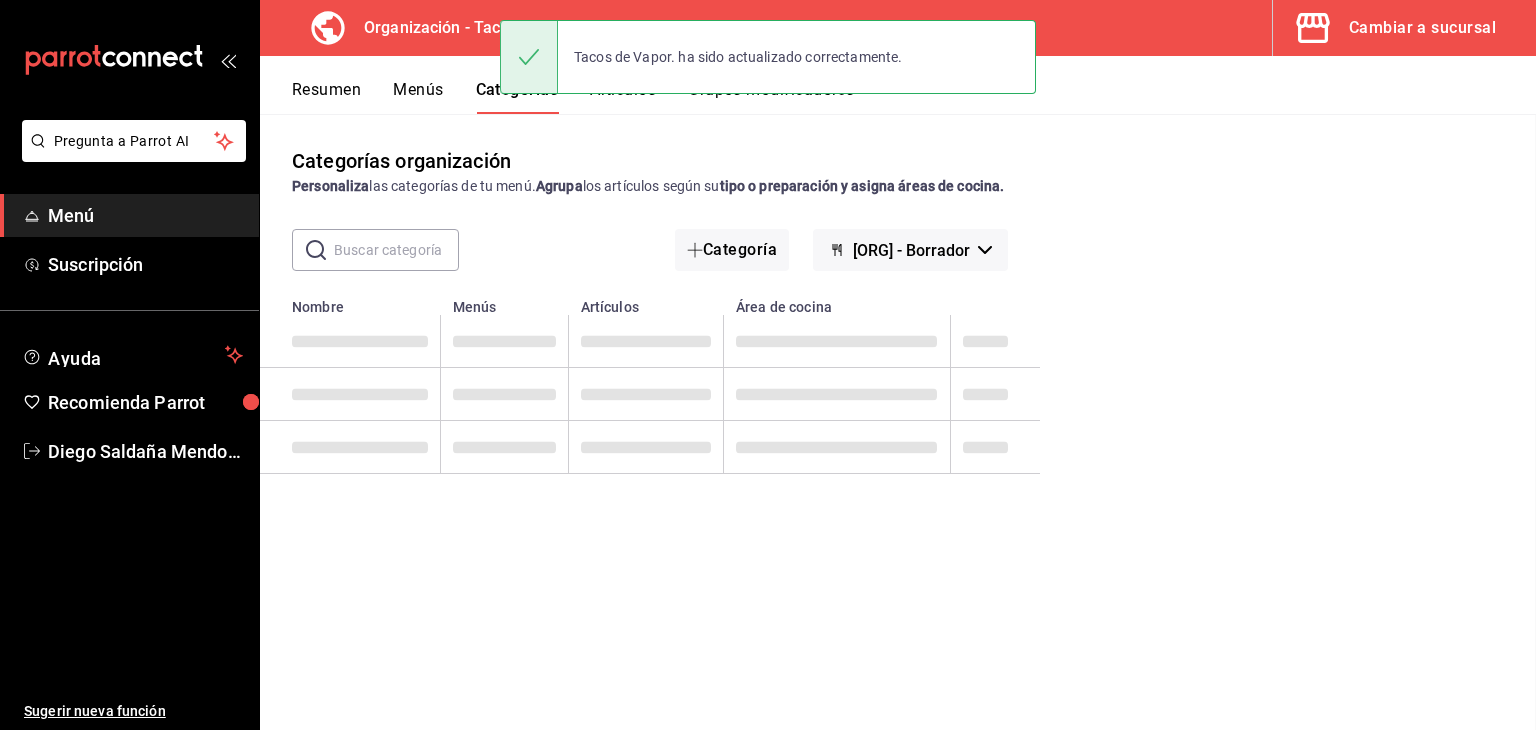 scroll, scrollTop: 0, scrollLeft: 0, axis: both 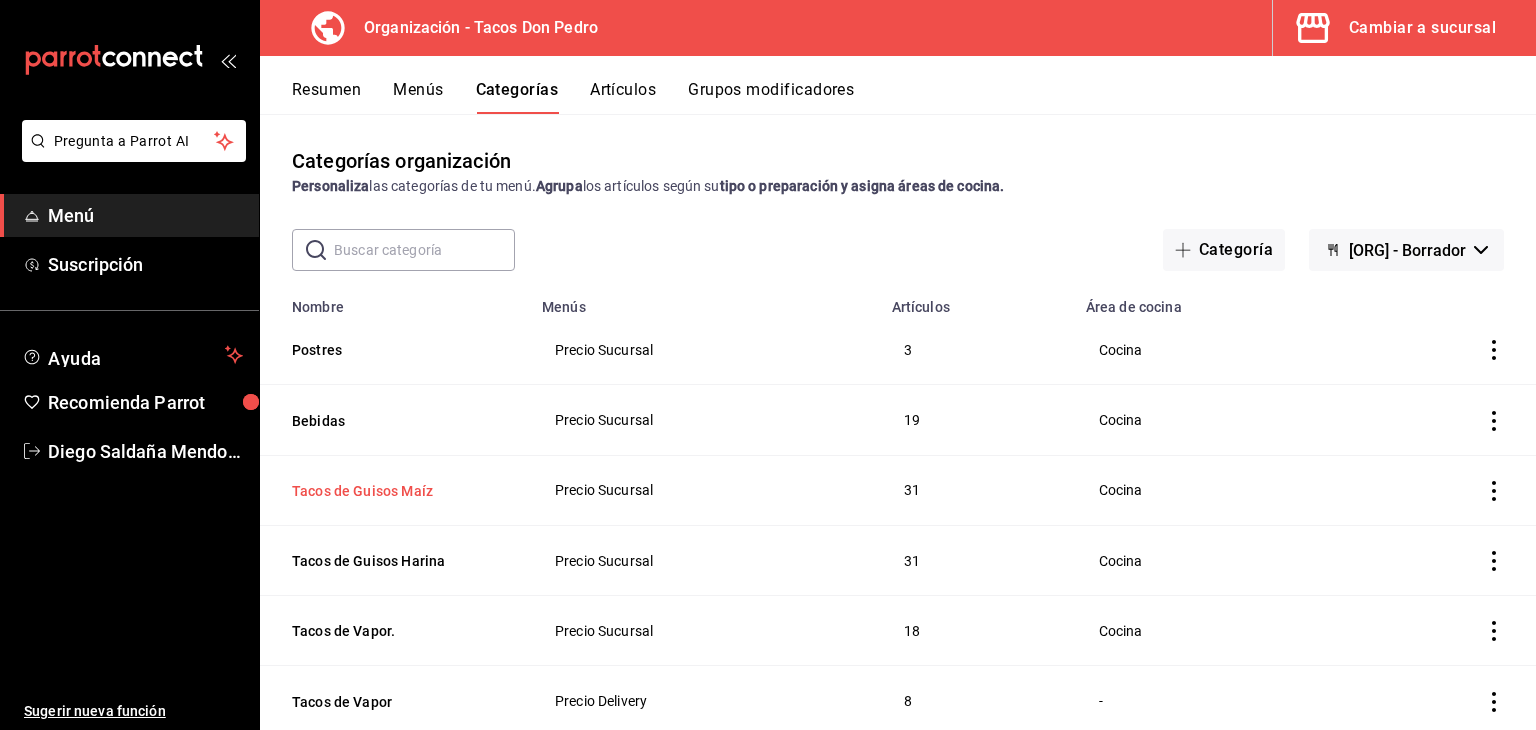 click on "Tacos de Guisos Maíz" at bounding box center (392, 491) 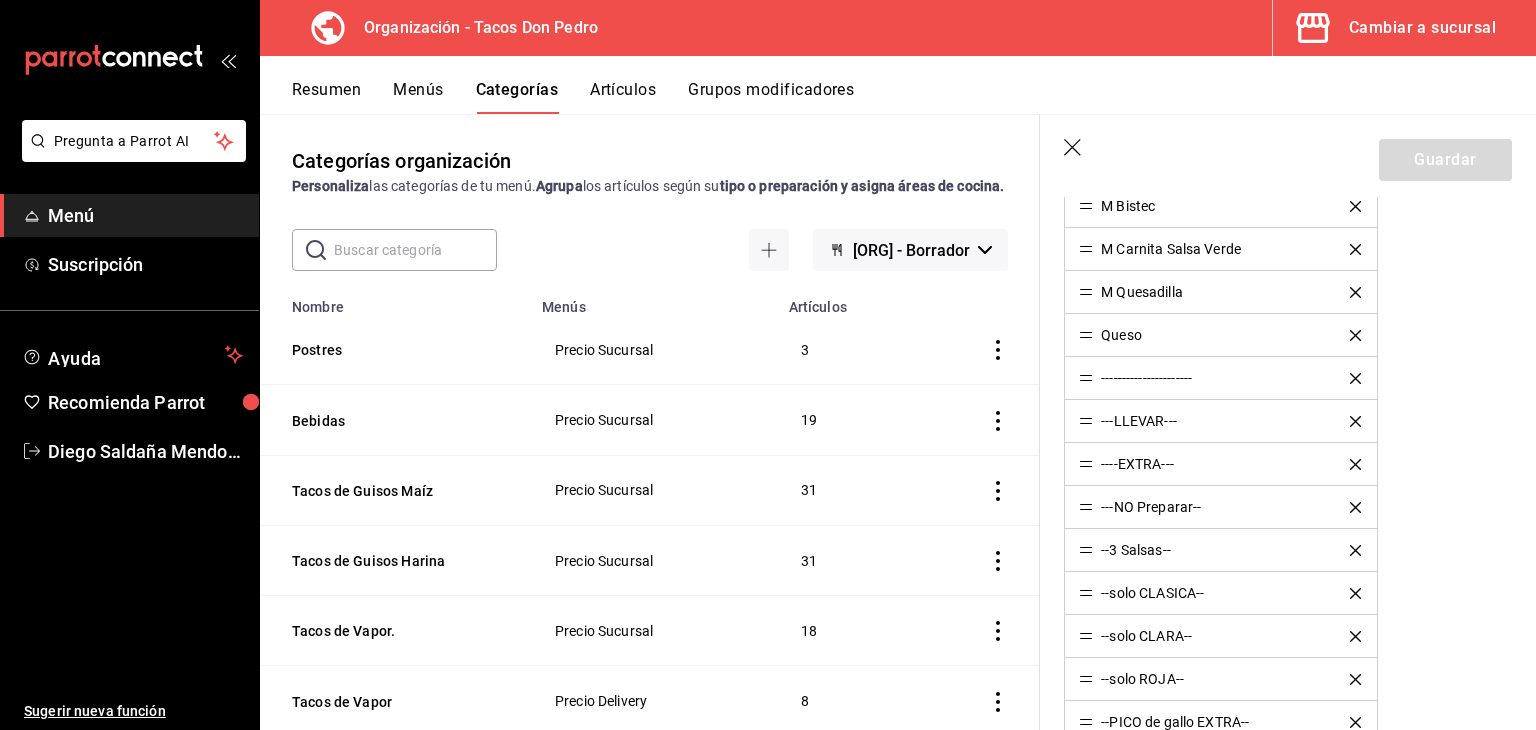 scroll, scrollTop: 1256, scrollLeft: 0, axis: vertical 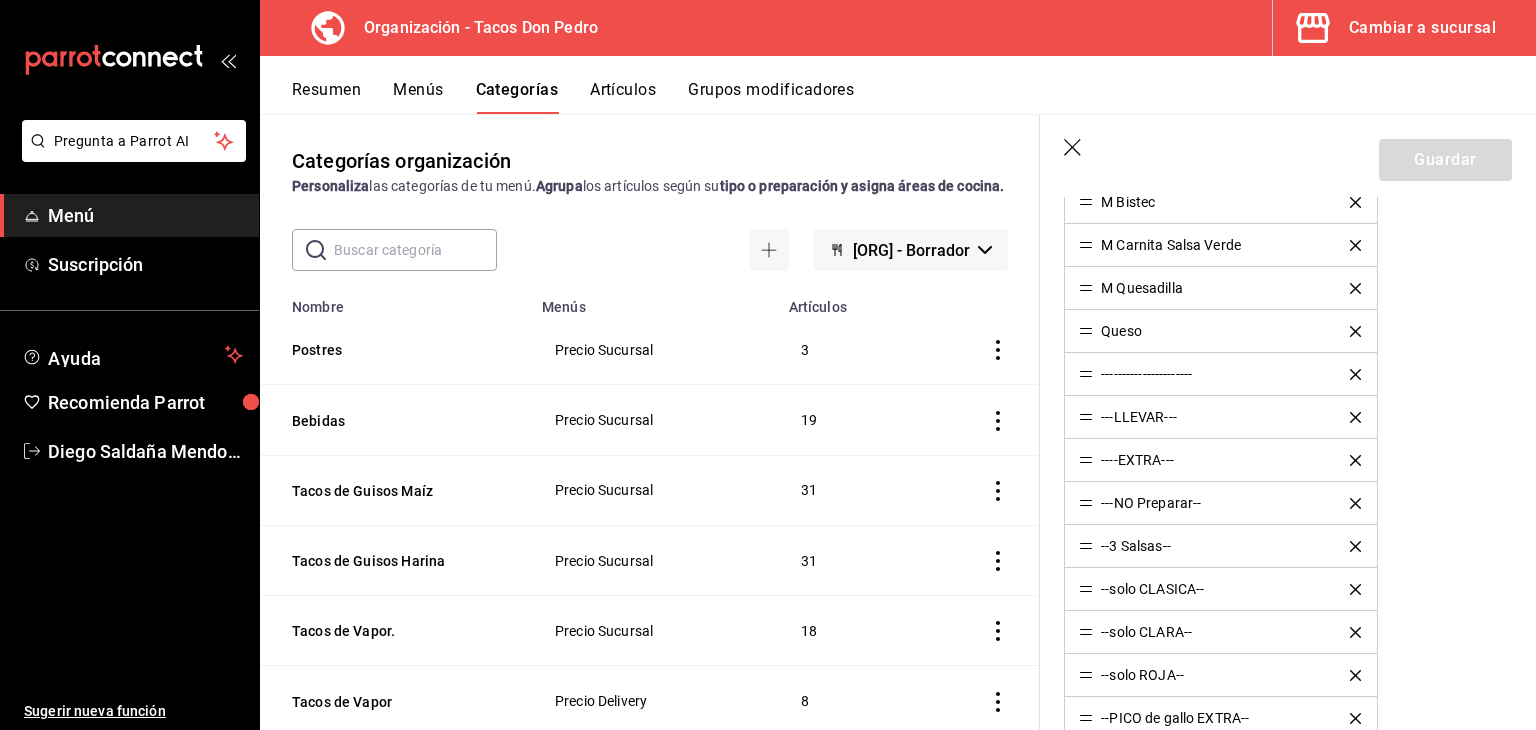click on "Menú" at bounding box center (145, 215) 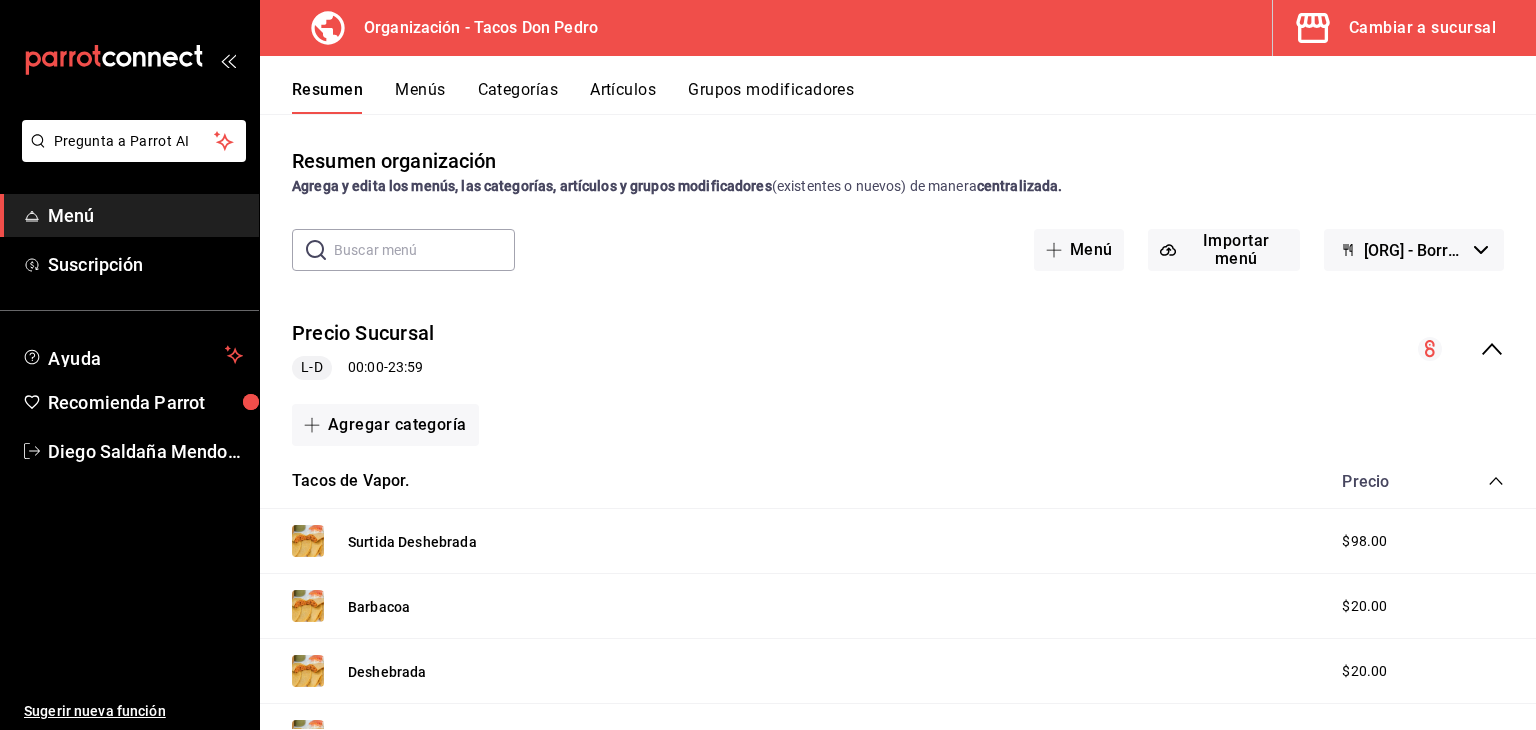 click on "Cambiar a sucursal" at bounding box center (1422, 28) 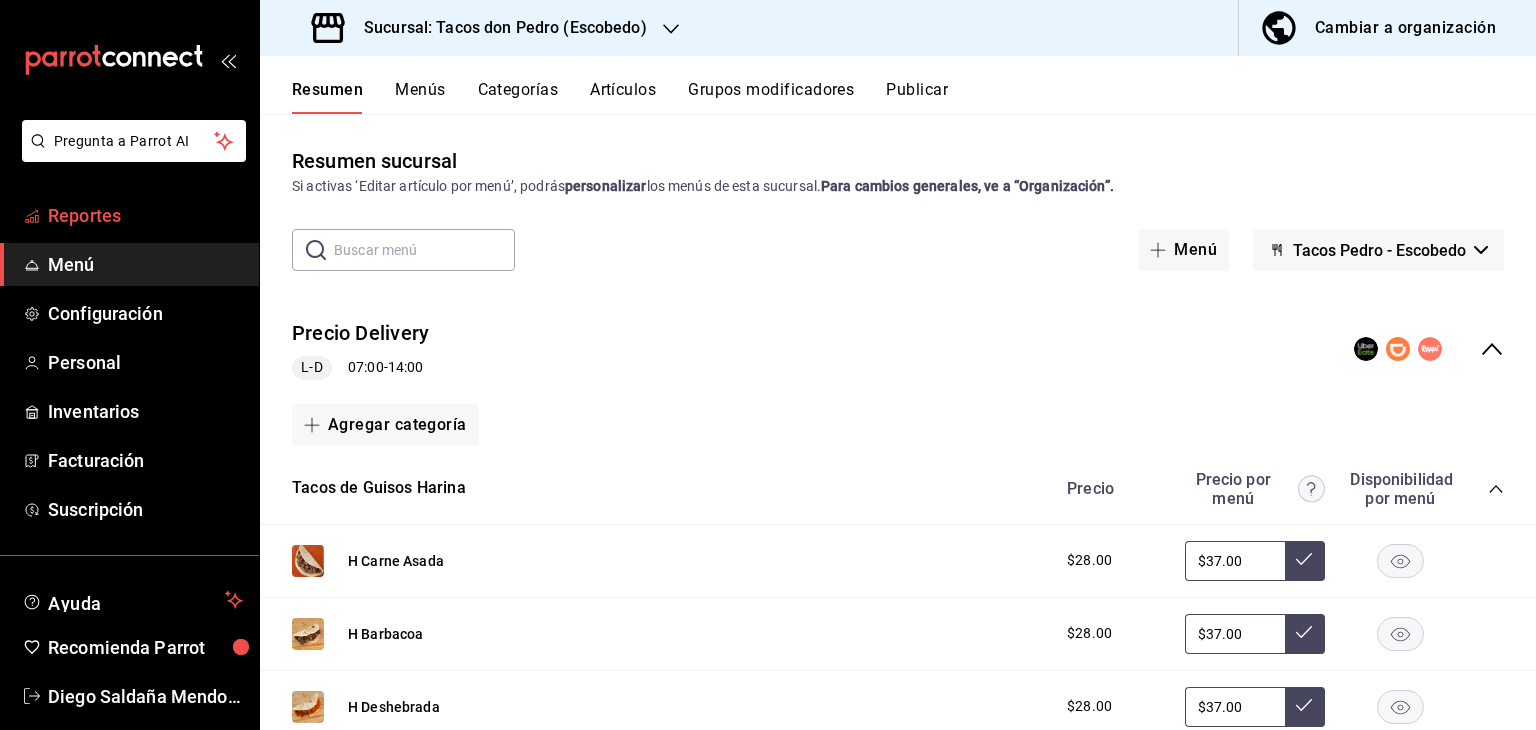 click on "Reportes" at bounding box center [145, 215] 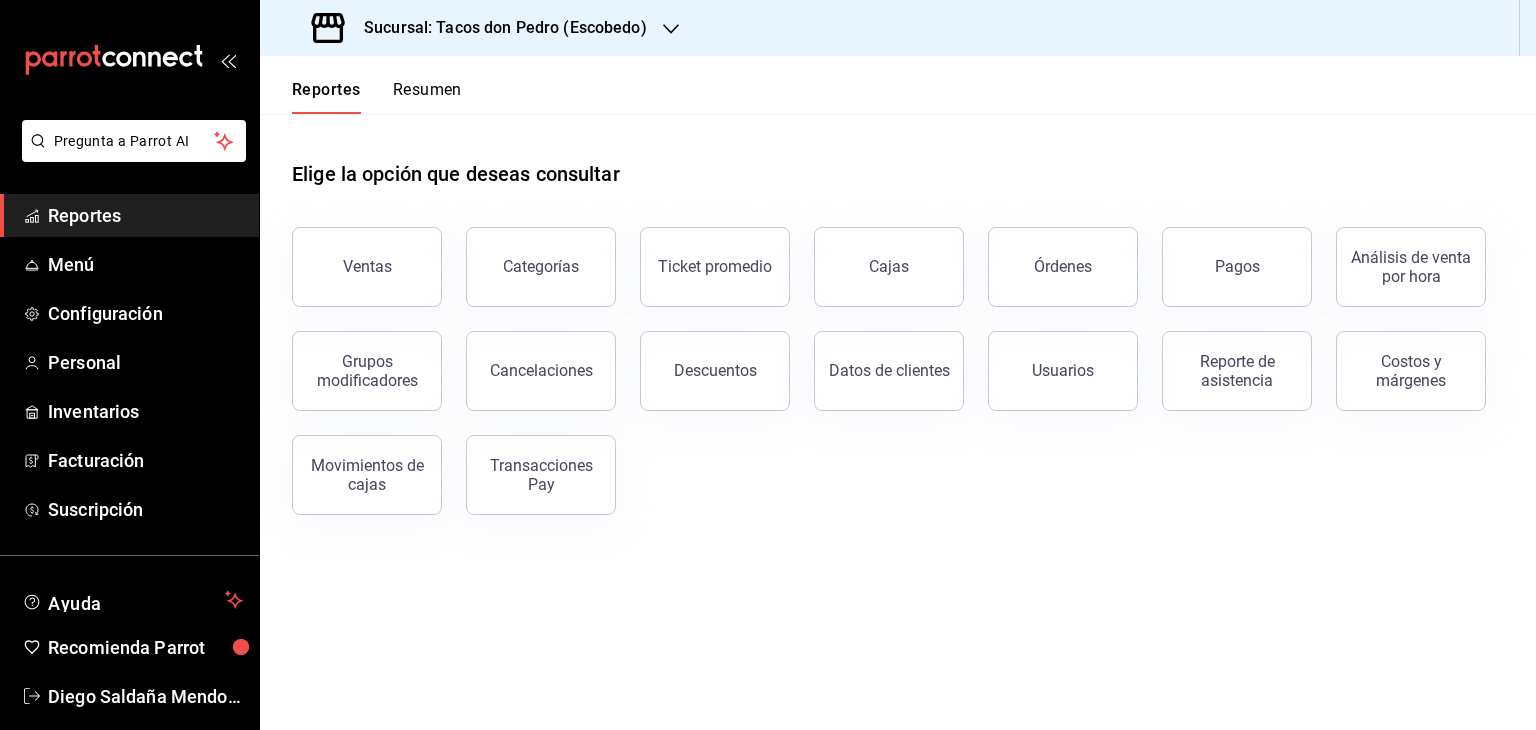 click 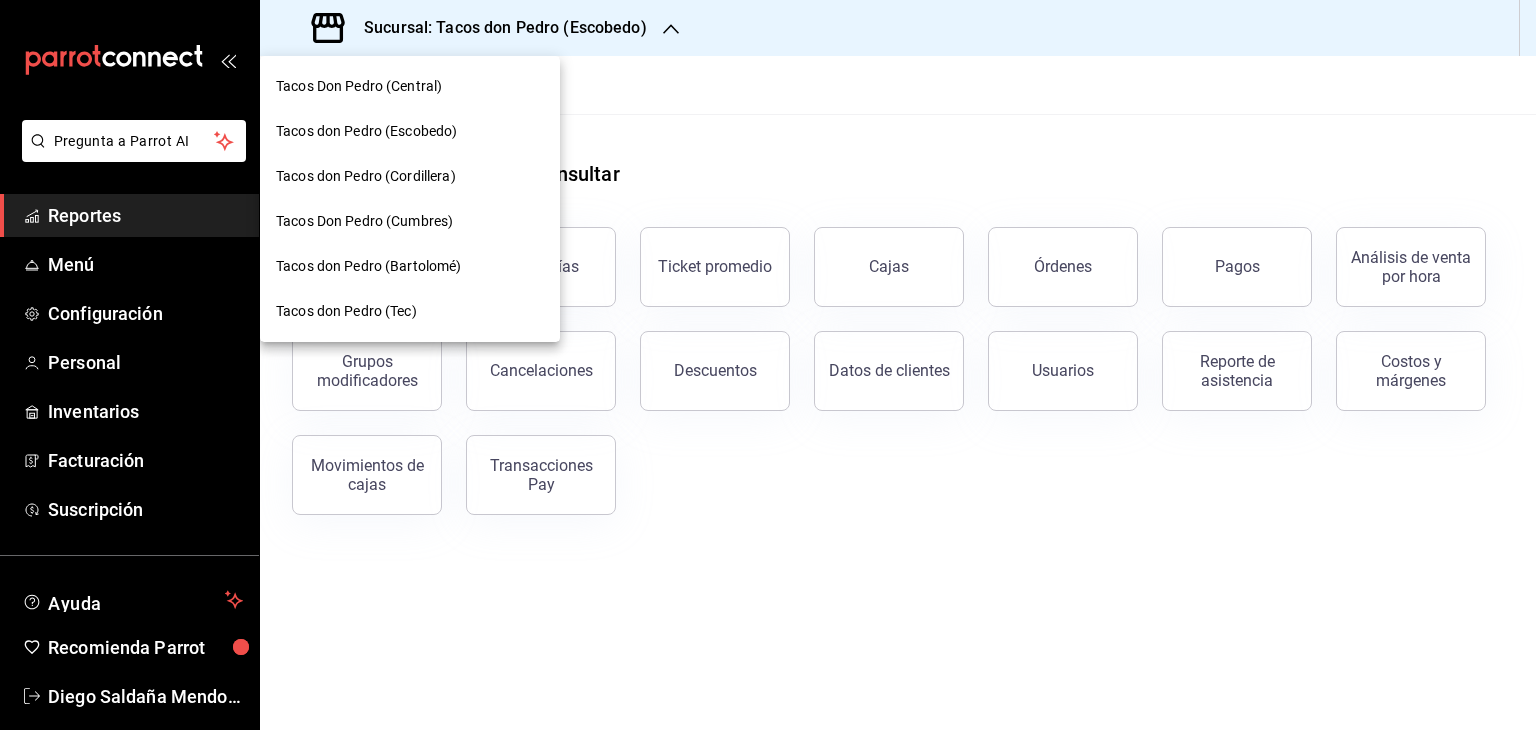 click on "Tacos don Pedro (Cordillera)" at bounding box center (366, 176) 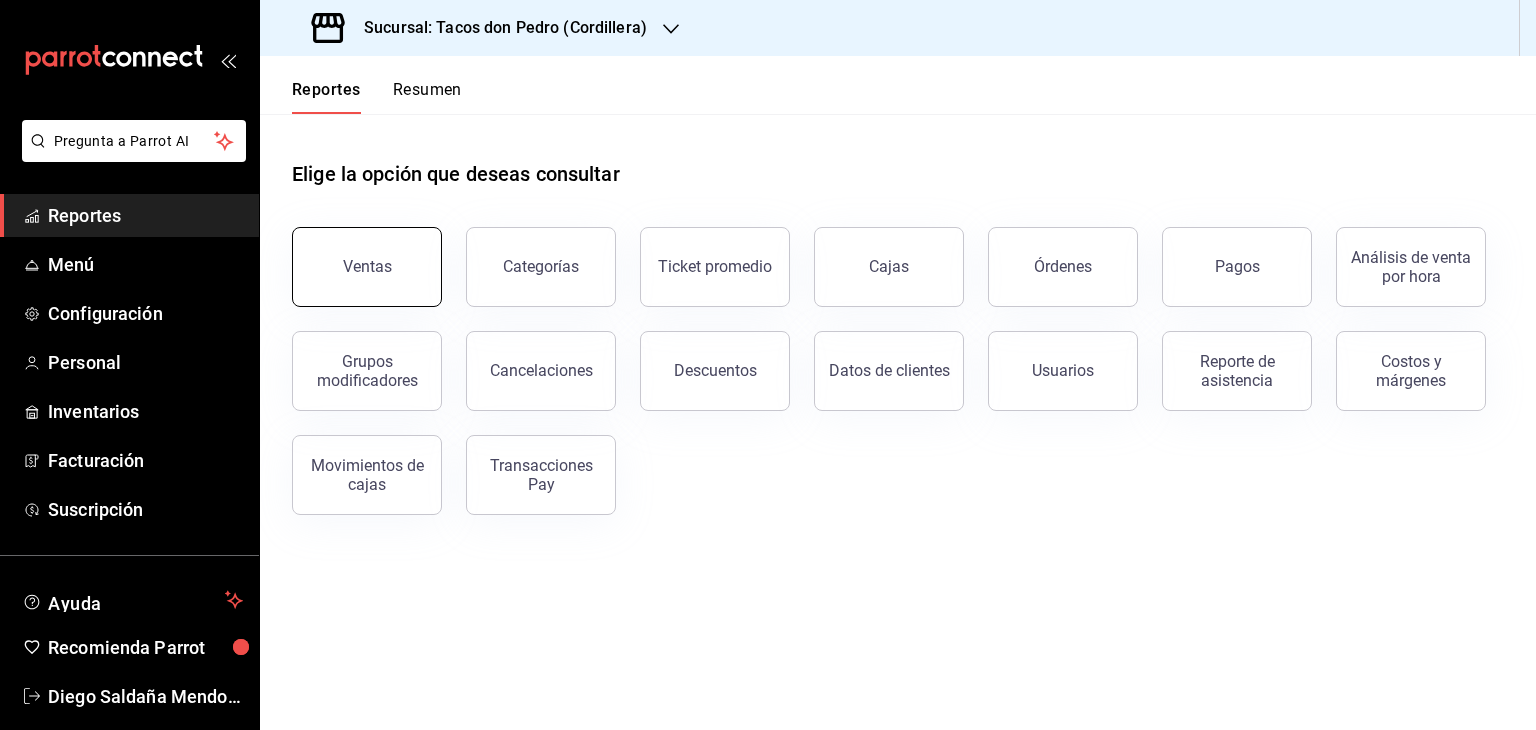 click on "Ventas" at bounding box center [367, 266] 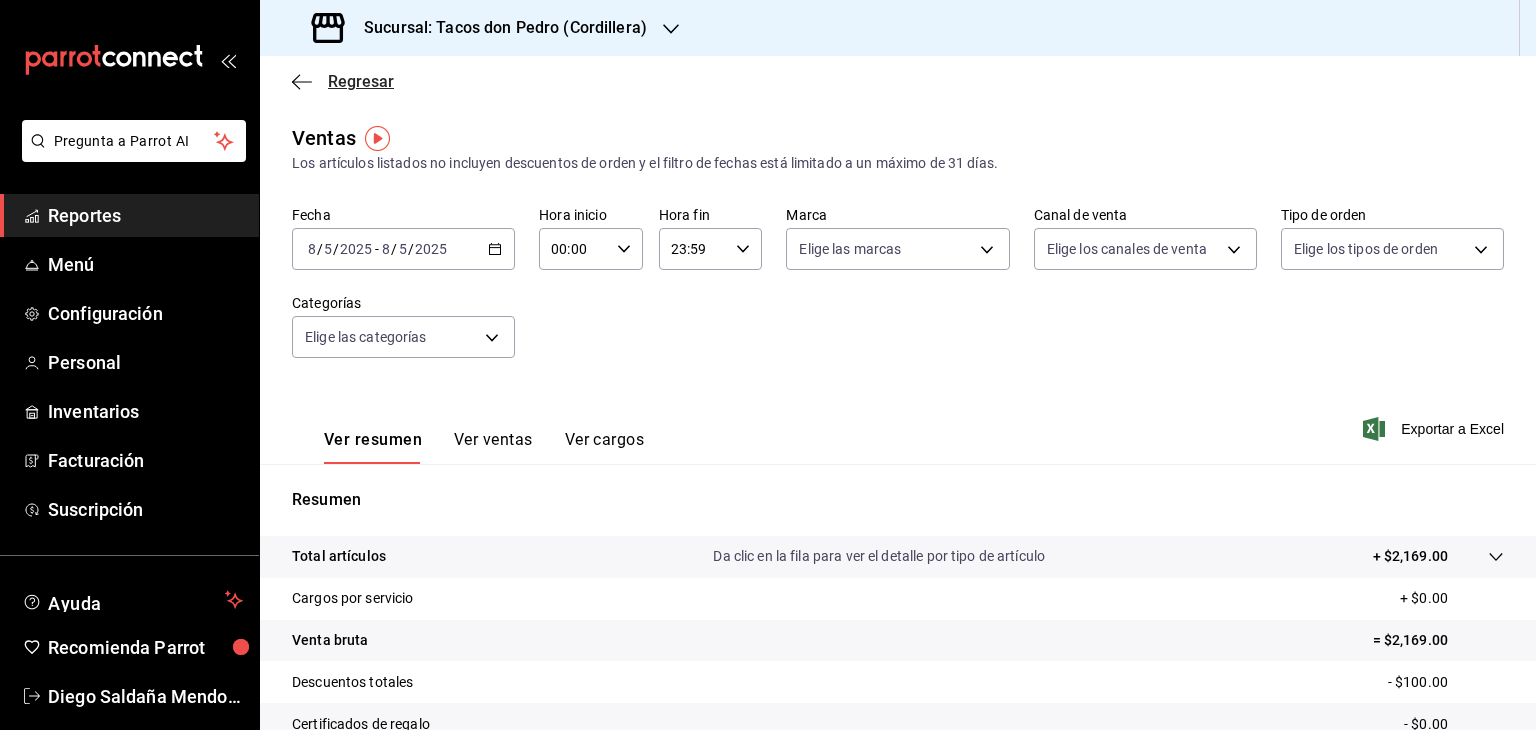 click 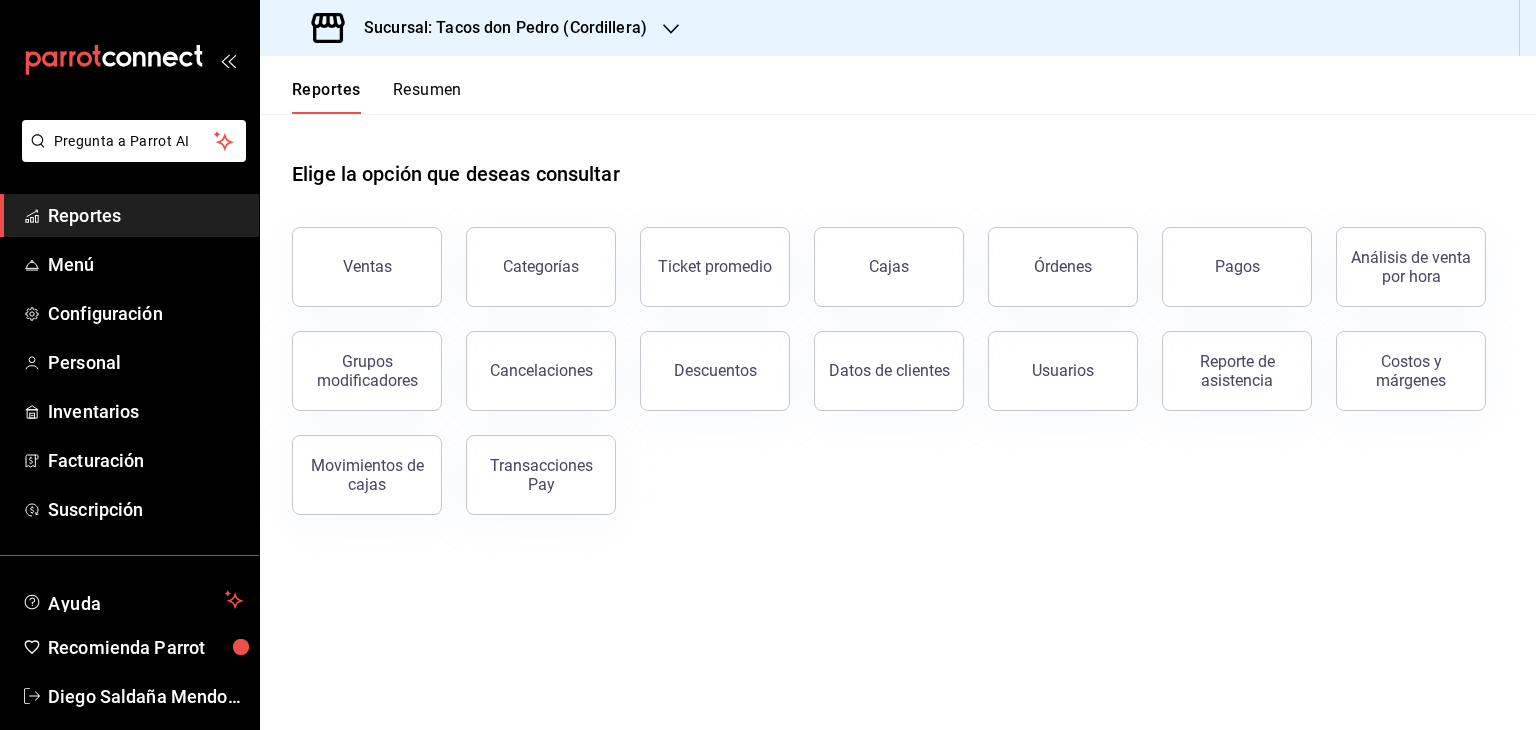 click on "Resumen" at bounding box center [427, 97] 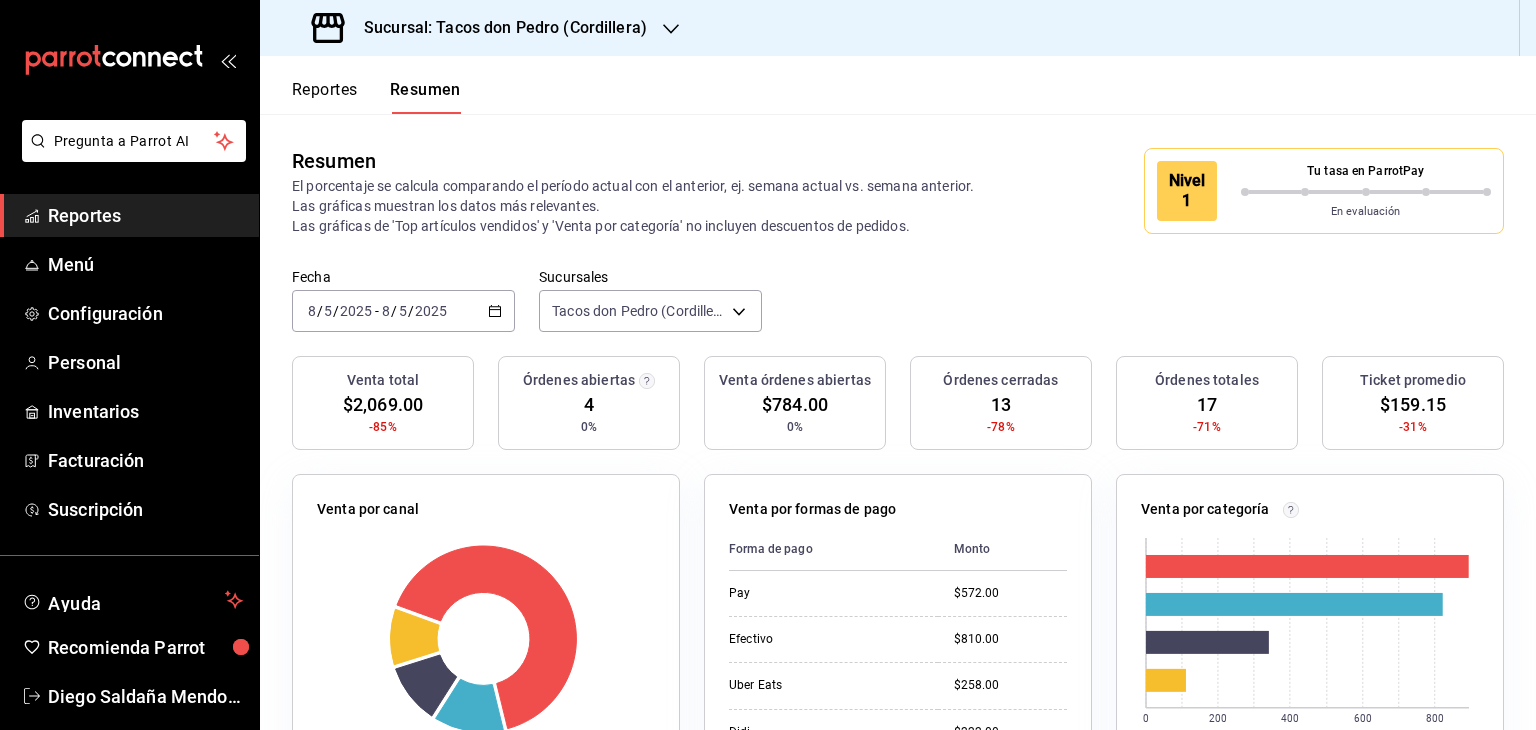 click on "[DATE] [DATE]" at bounding box center (403, 311) 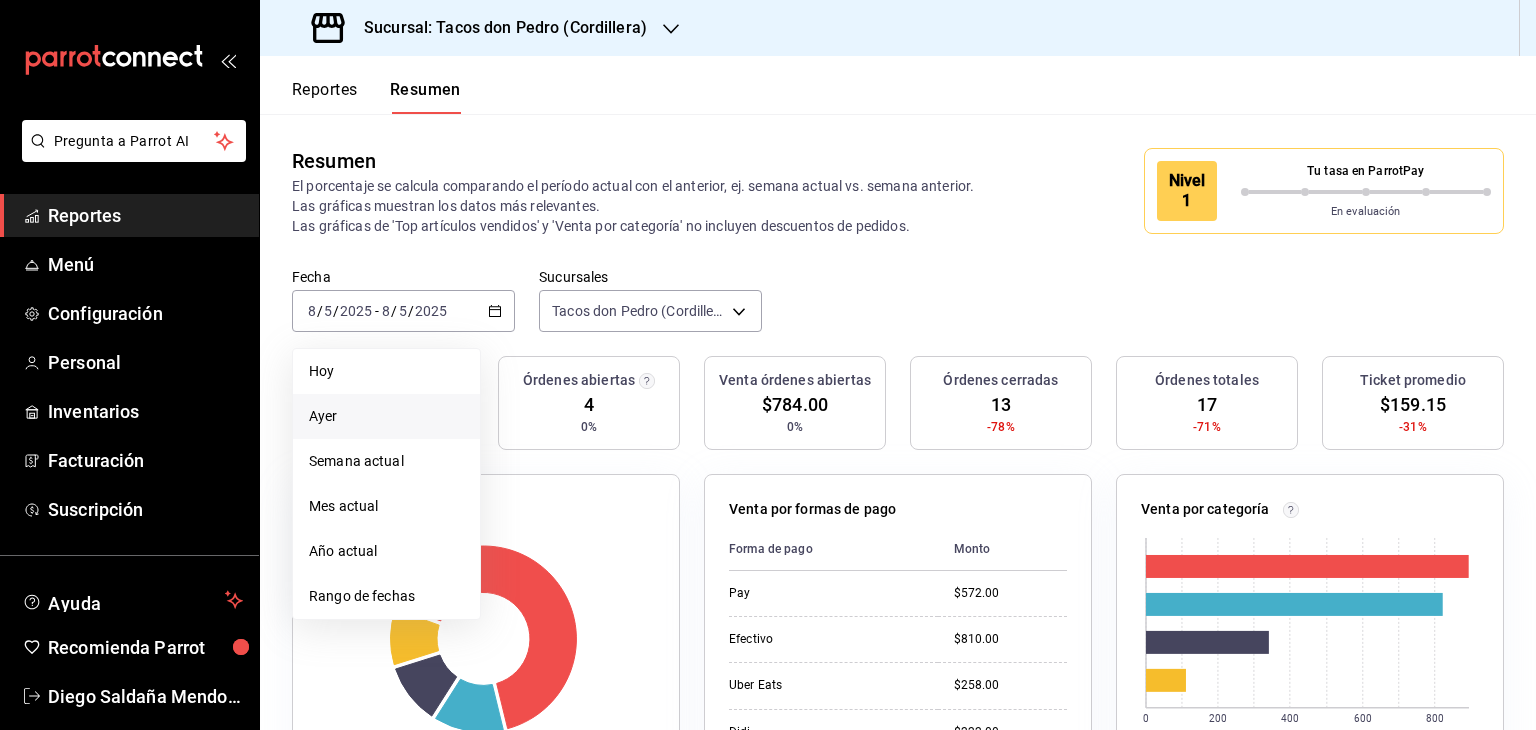 click on "Ayer" at bounding box center [386, 416] 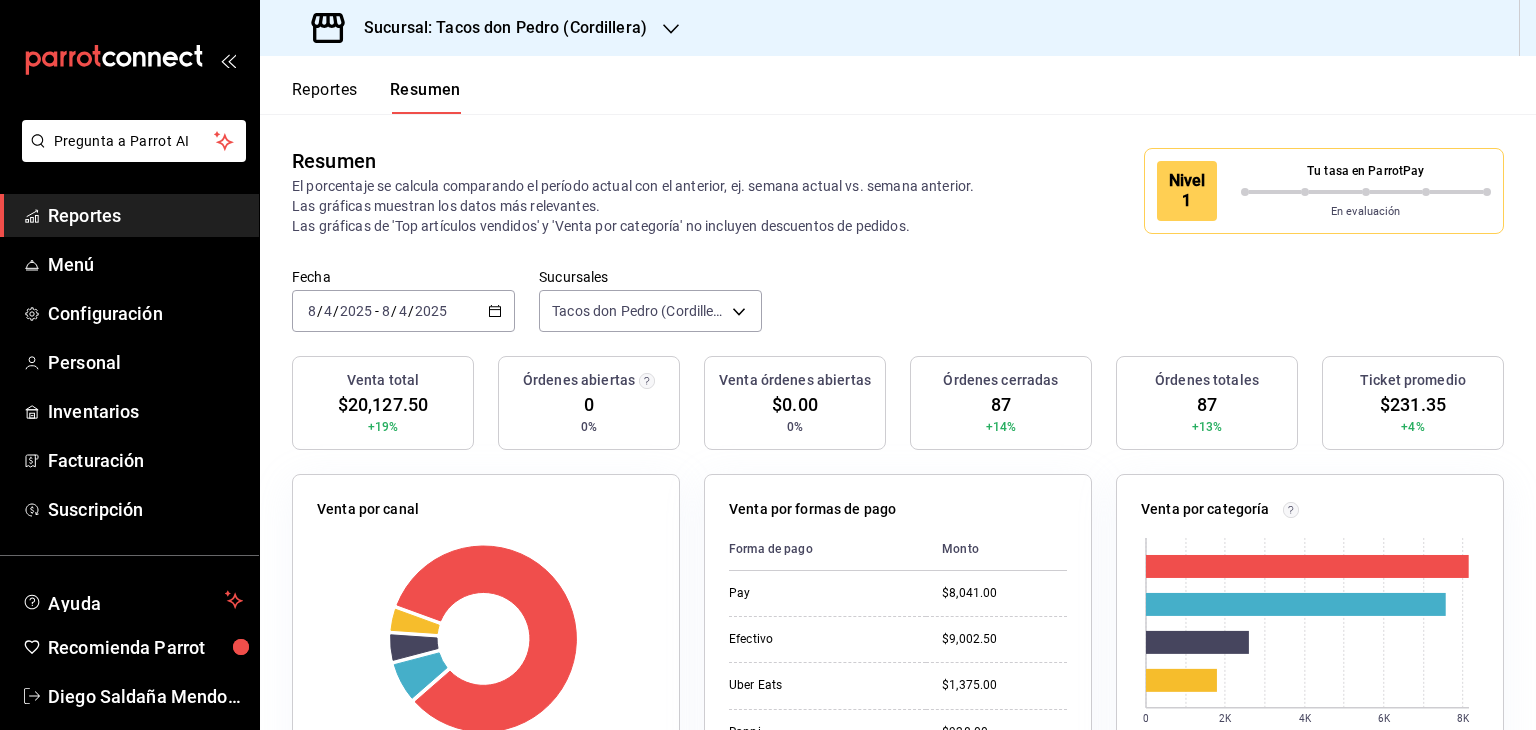 click on "Venta por categoría   0 2K 4K 6K 8K Categoría Monto Tacos de Vapor. $8,151.00 Tacos de Guisos Harina $7,564.00 Tacos de Guisos Maíz $2,606.00 Bebidas $1,791.00" at bounding box center (1298, 672) 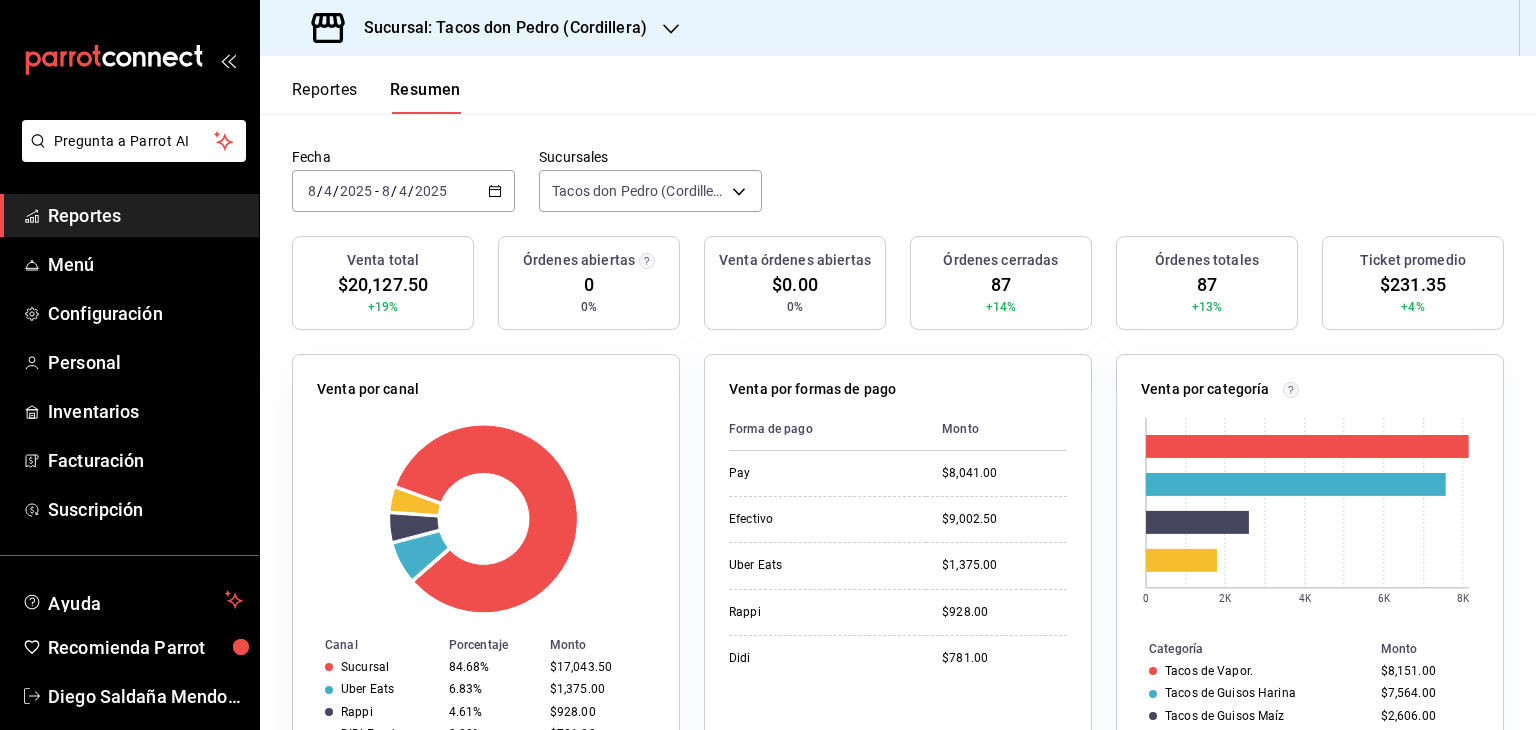 scroll, scrollTop: 160, scrollLeft: 0, axis: vertical 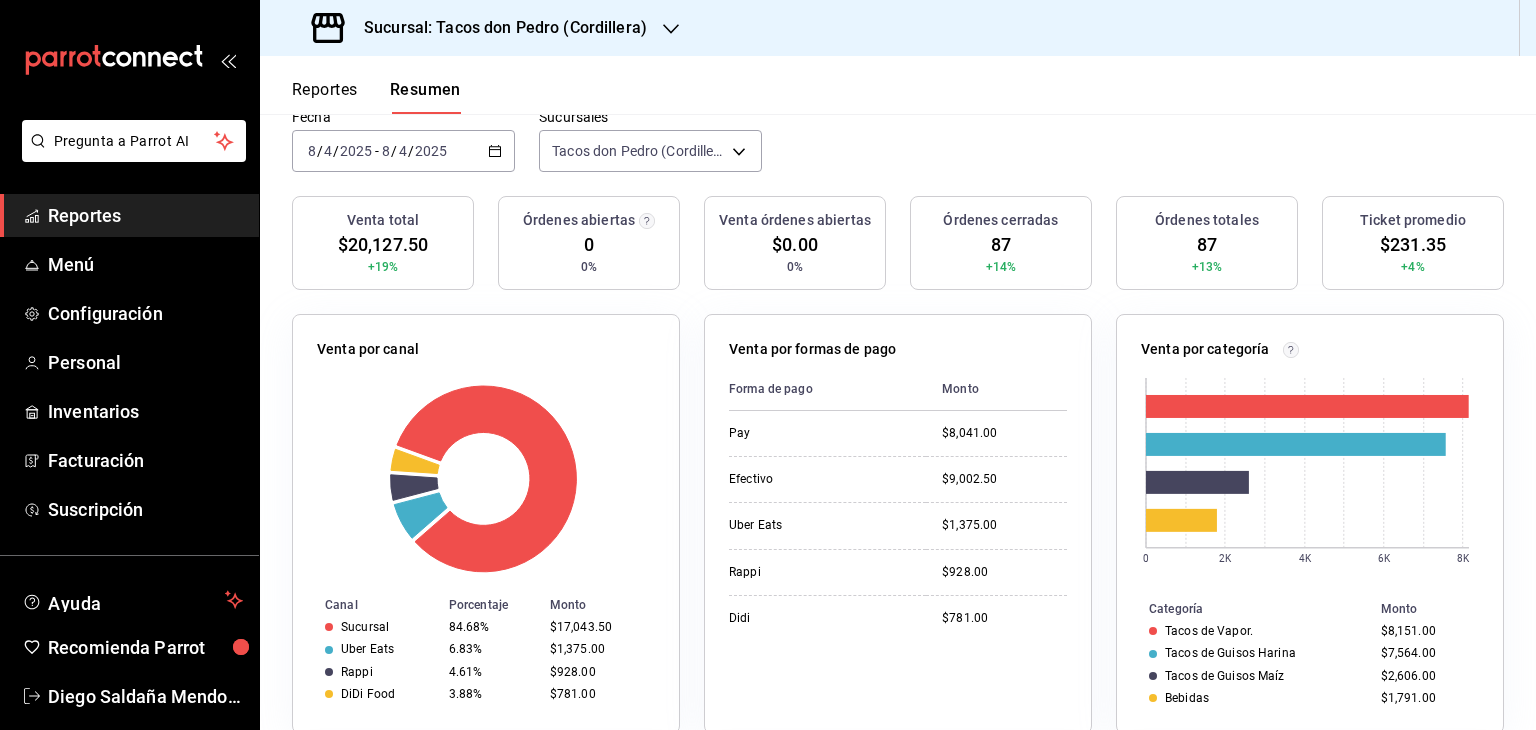 click on "Reportes" at bounding box center [145, 215] 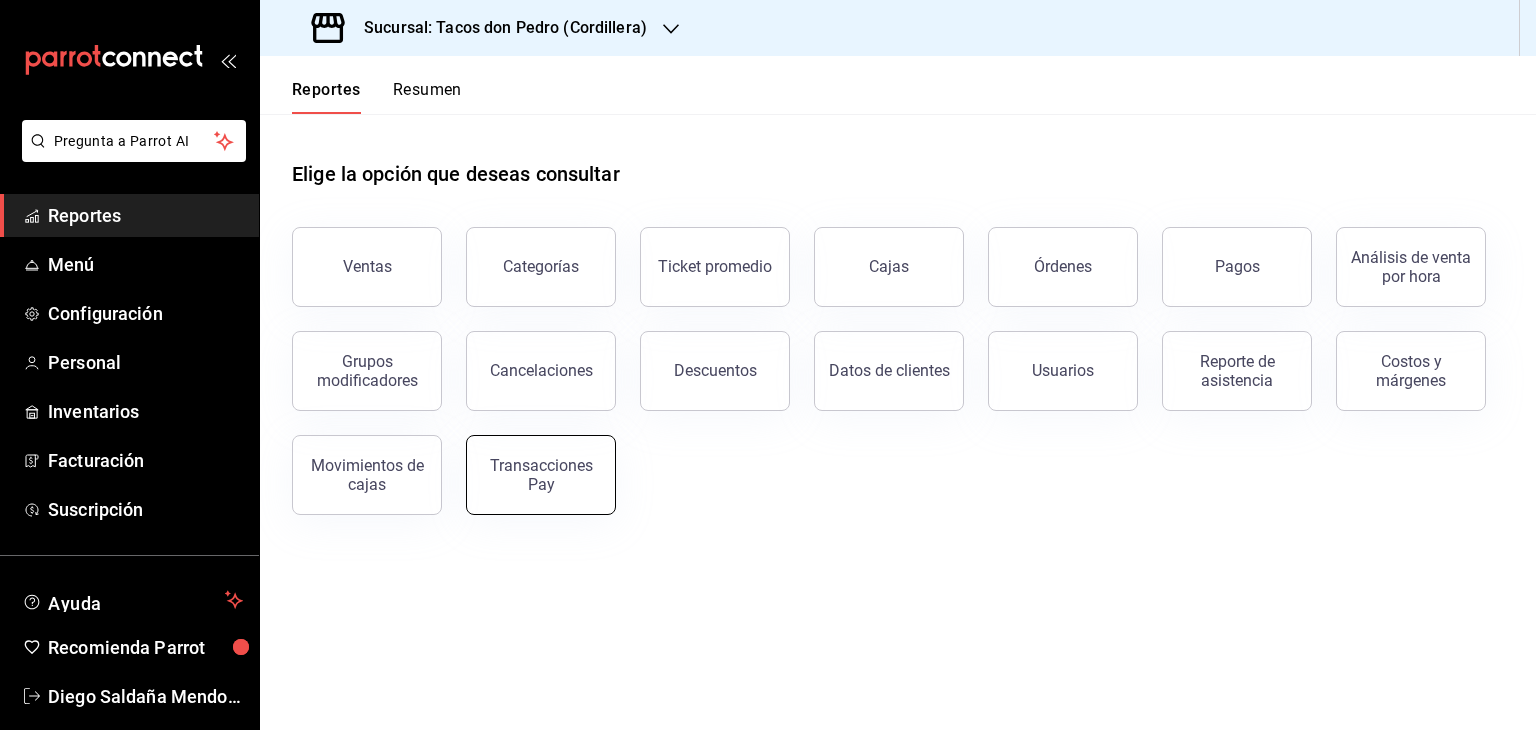 click on "Transacciones Pay" at bounding box center [541, 475] 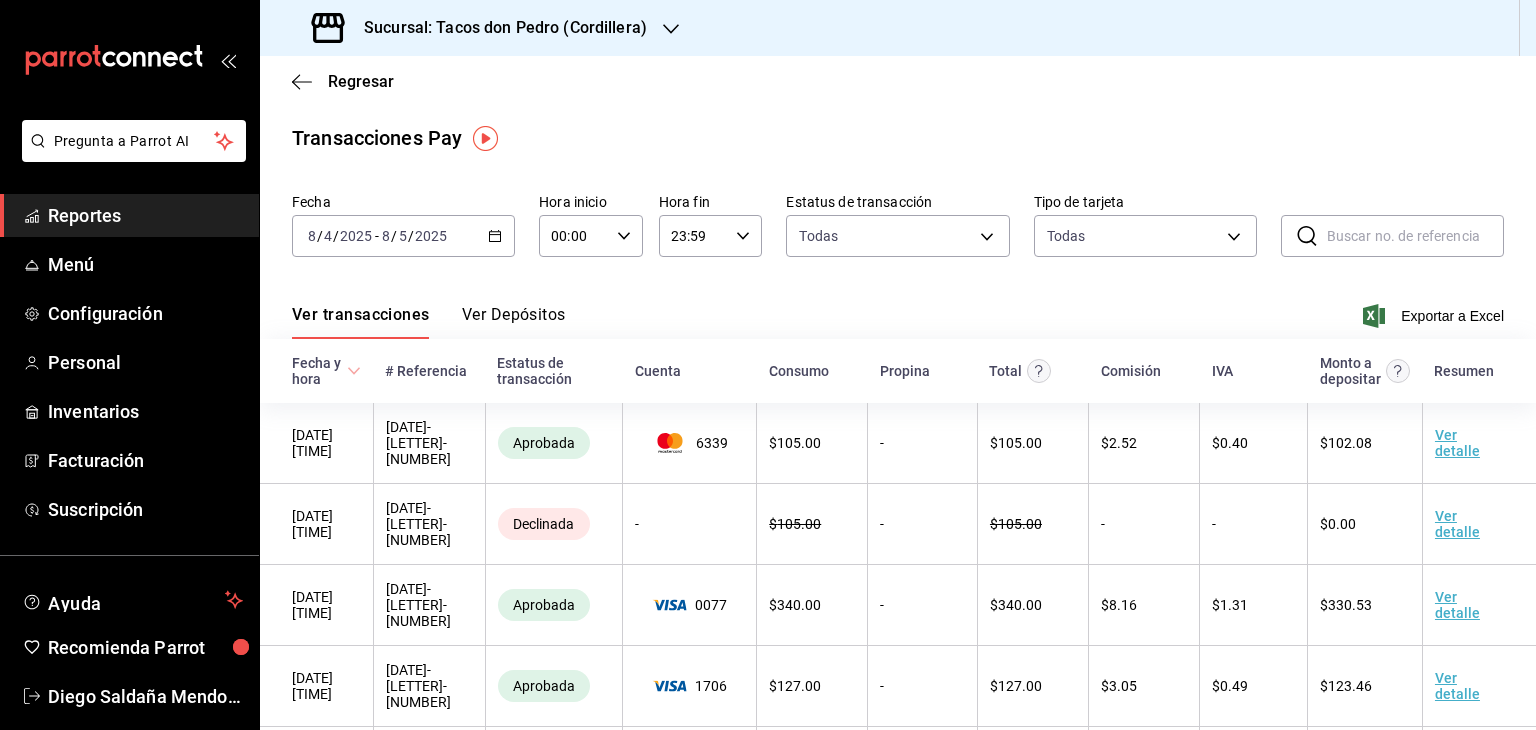 click 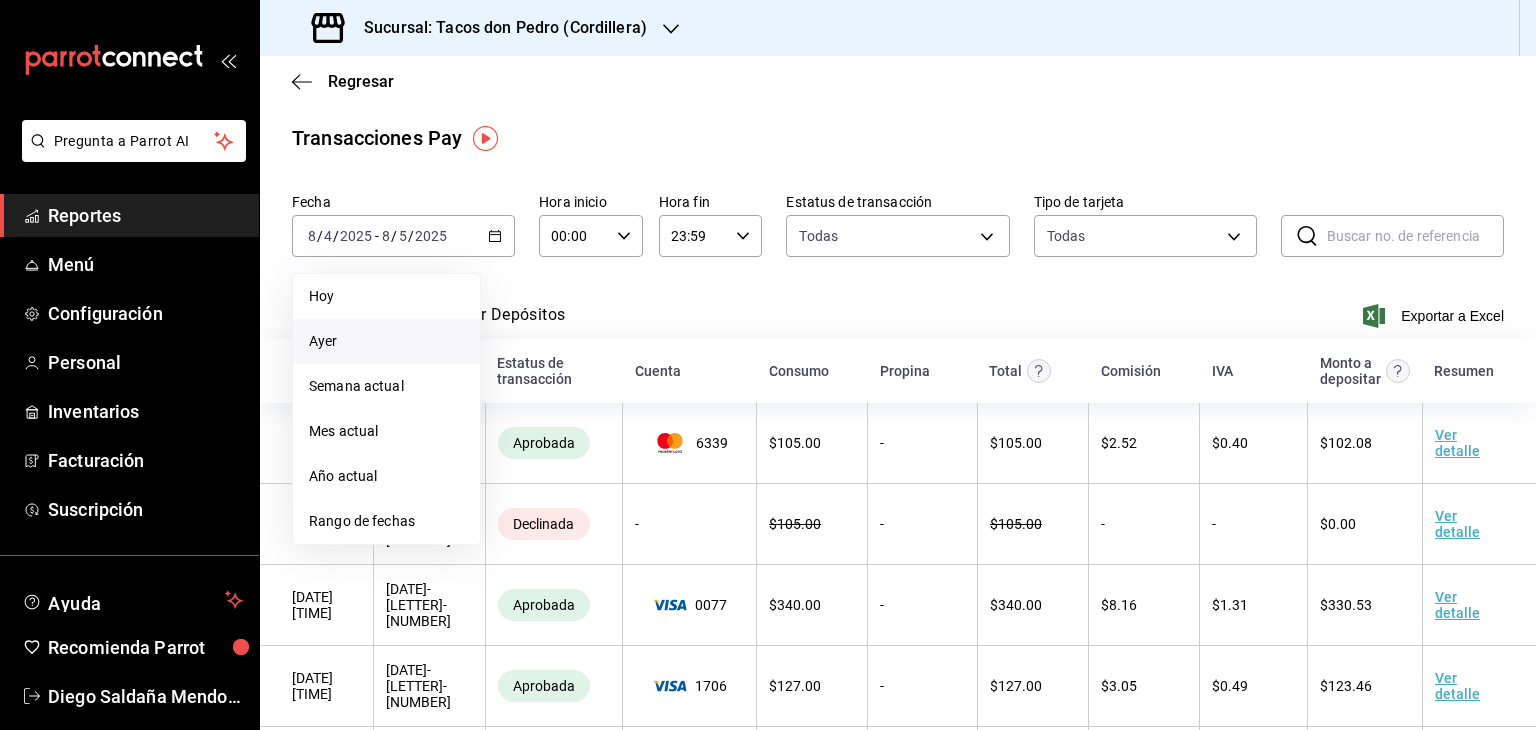 click on "Ayer" at bounding box center [386, 341] 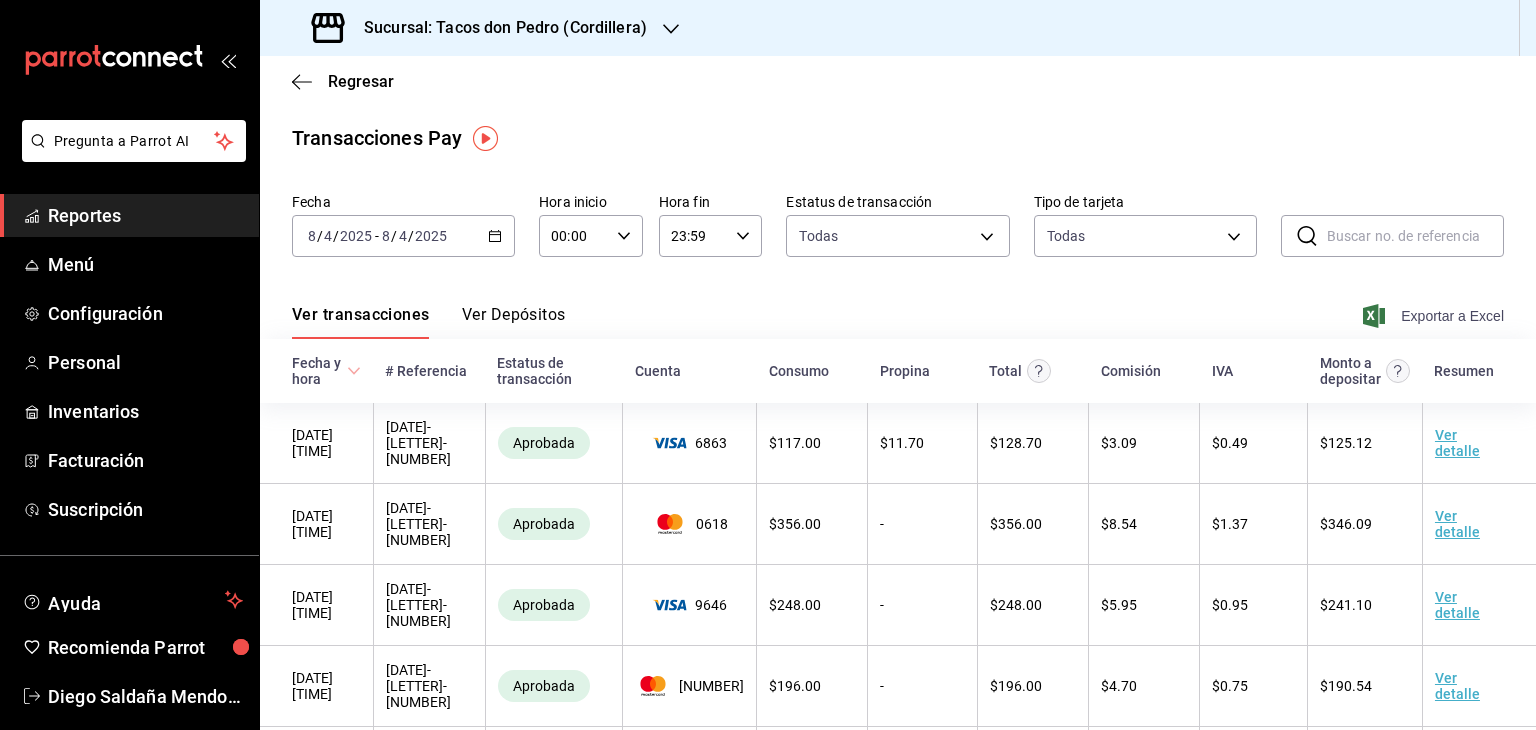 click on "Exportar a Excel" at bounding box center [1435, 316] 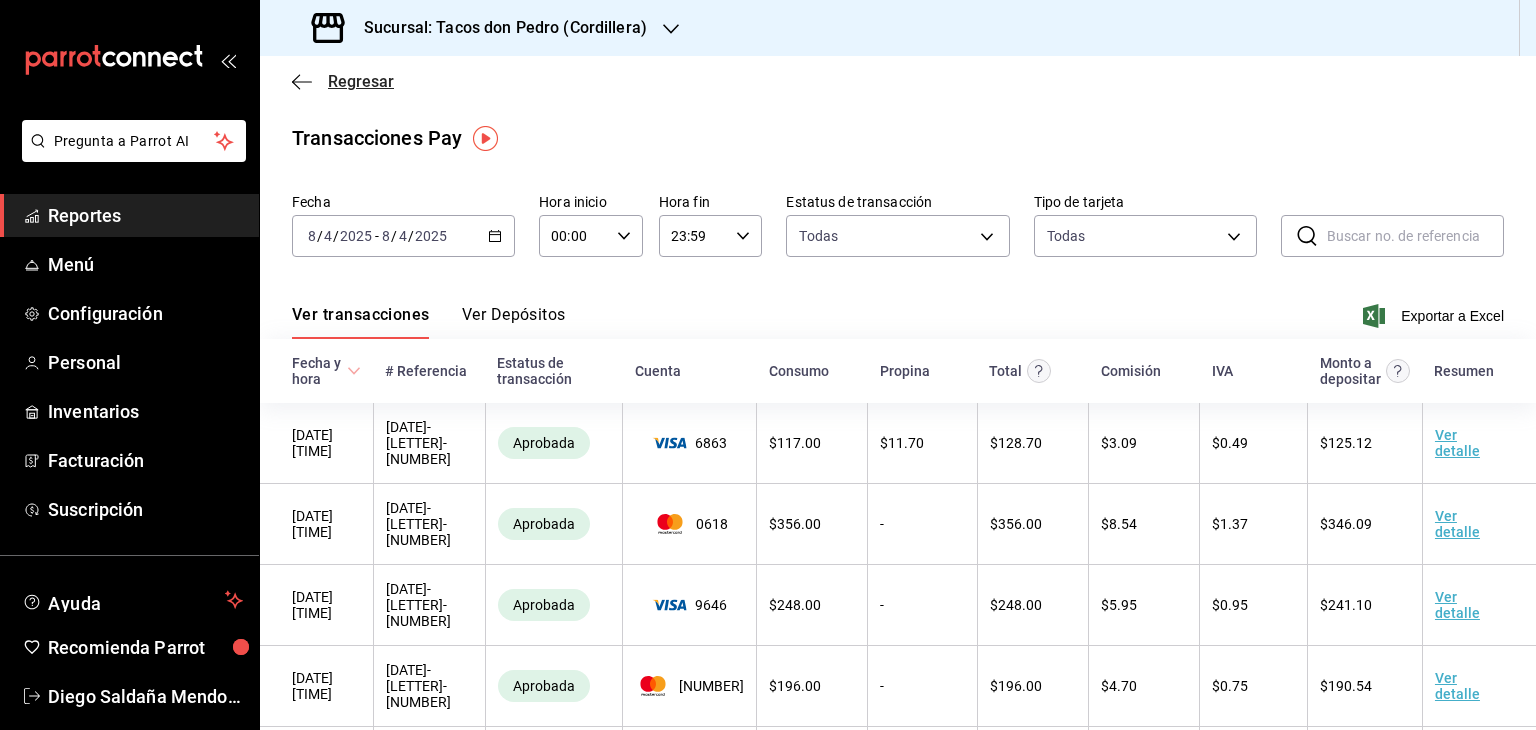 click 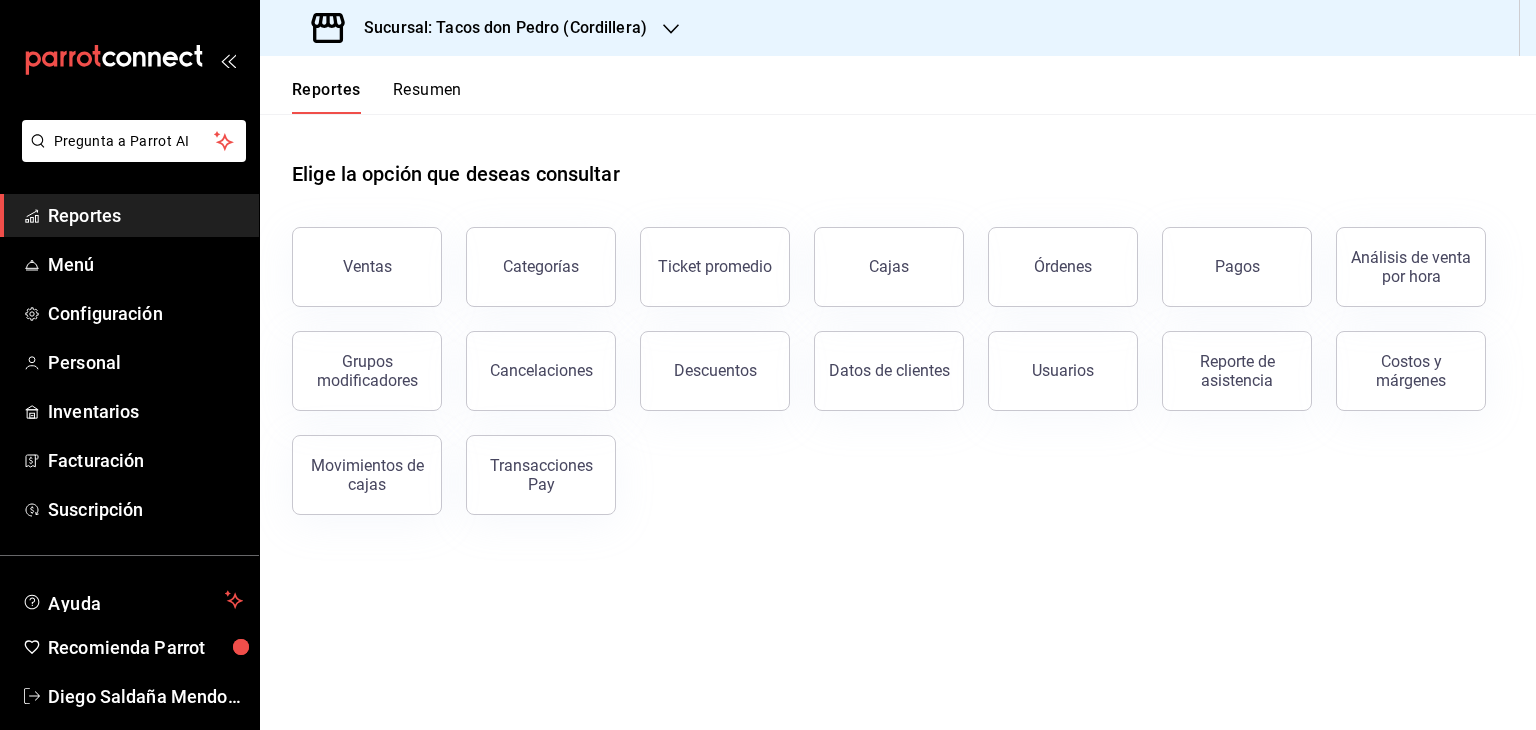 click on "Resumen" at bounding box center [427, 97] 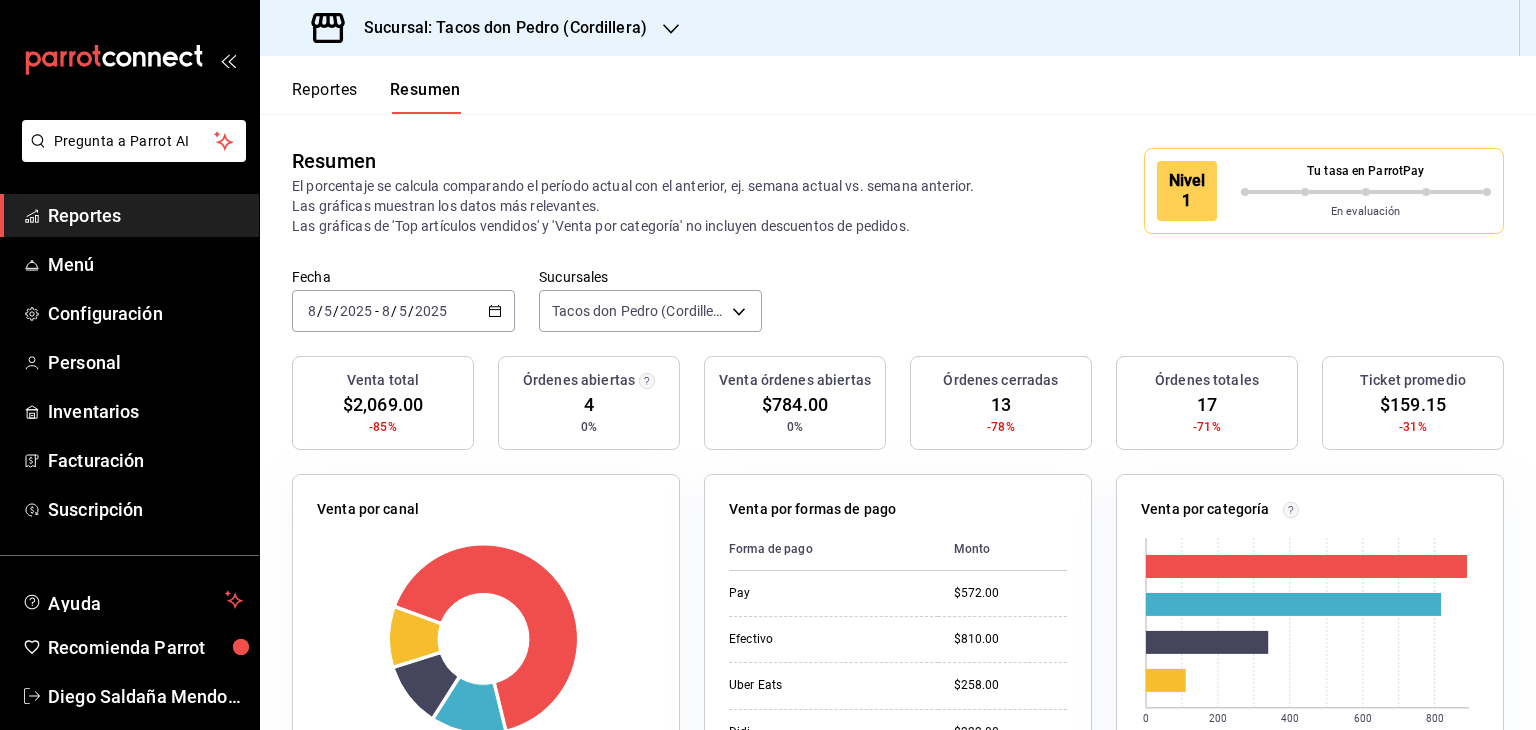 click on "[DATE] [DATE]" at bounding box center (403, 311) 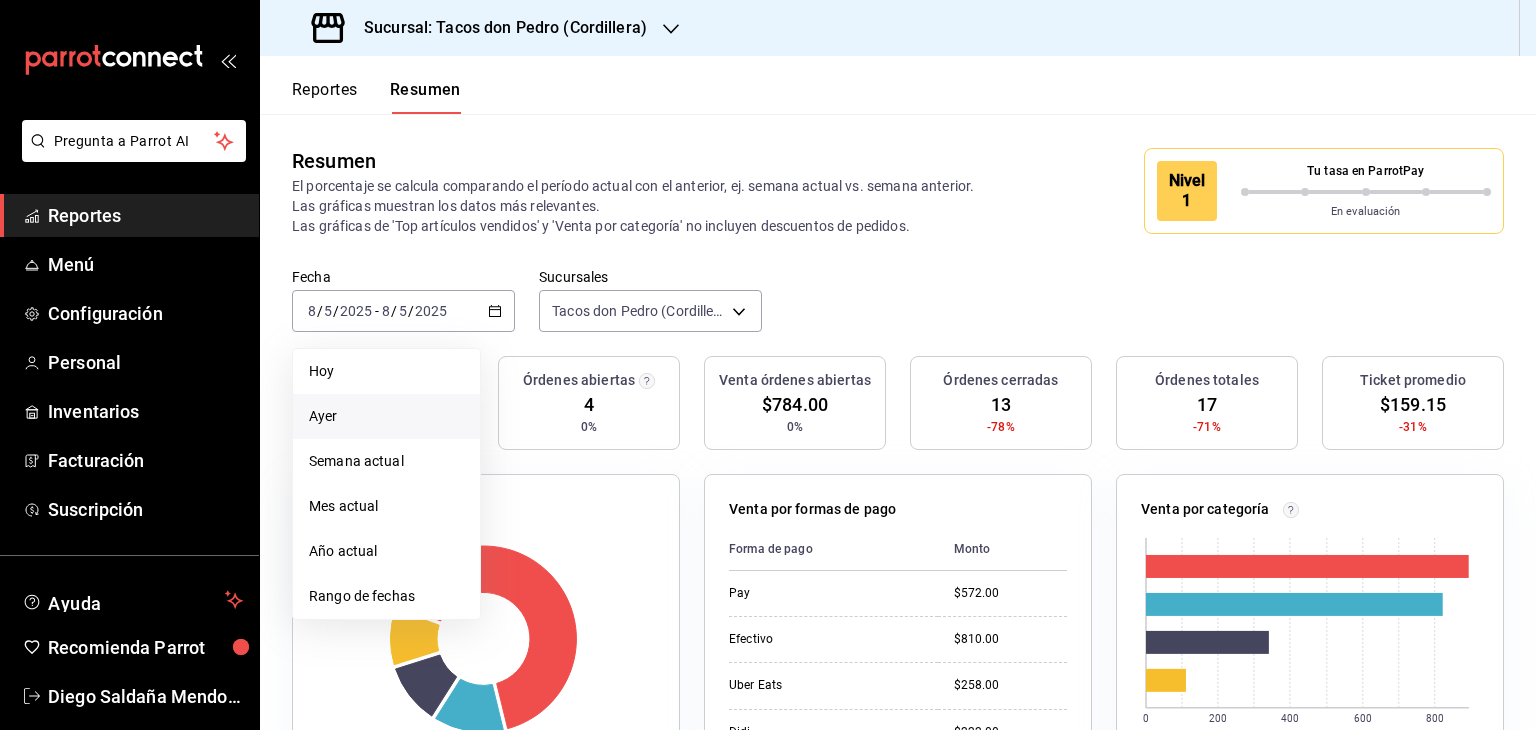 click on "Ayer" at bounding box center [386, 416] 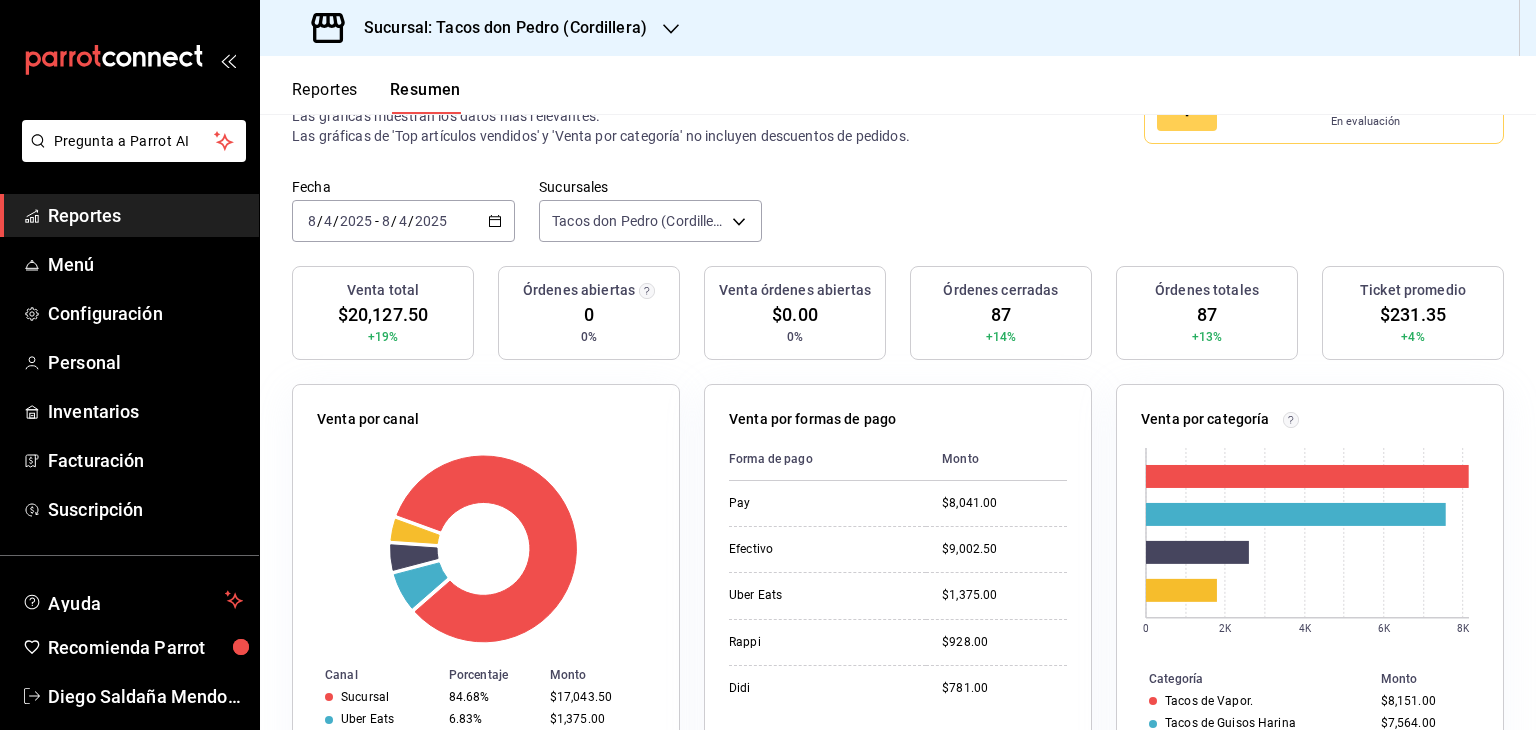 scroll, scrollTop: 98, scrollLeft: 0, axis: vertical 